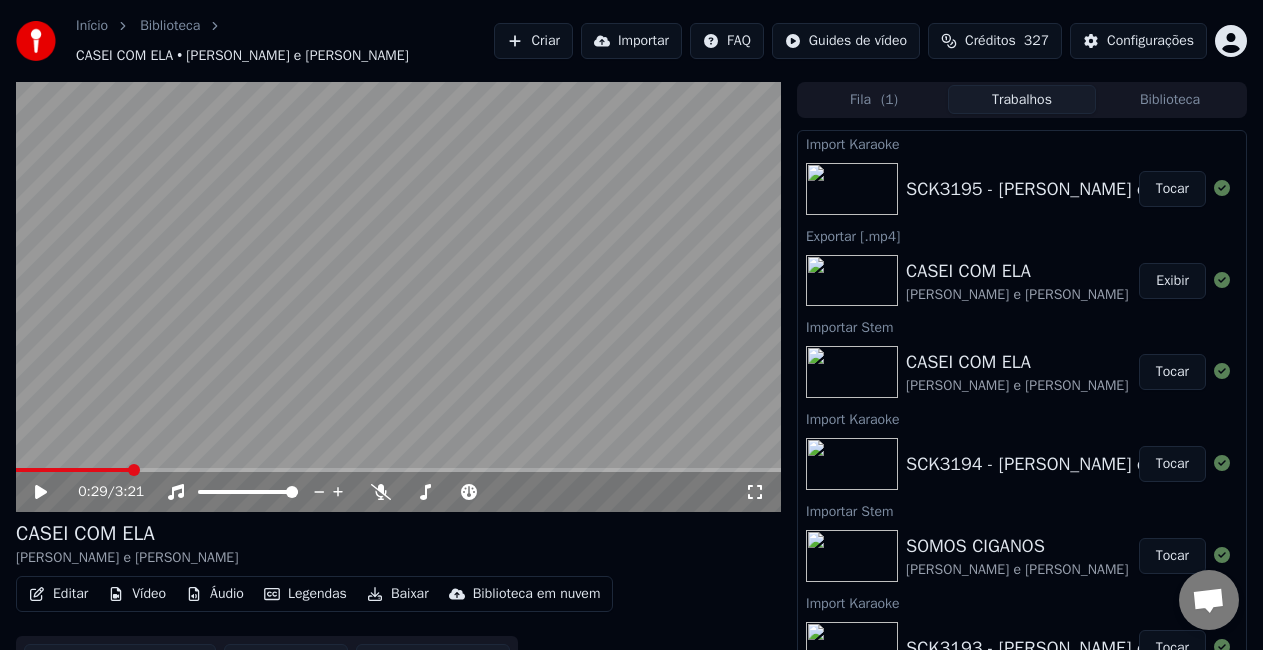 scroll, scrollTop: 0, scrollLeft: 0, axis: both 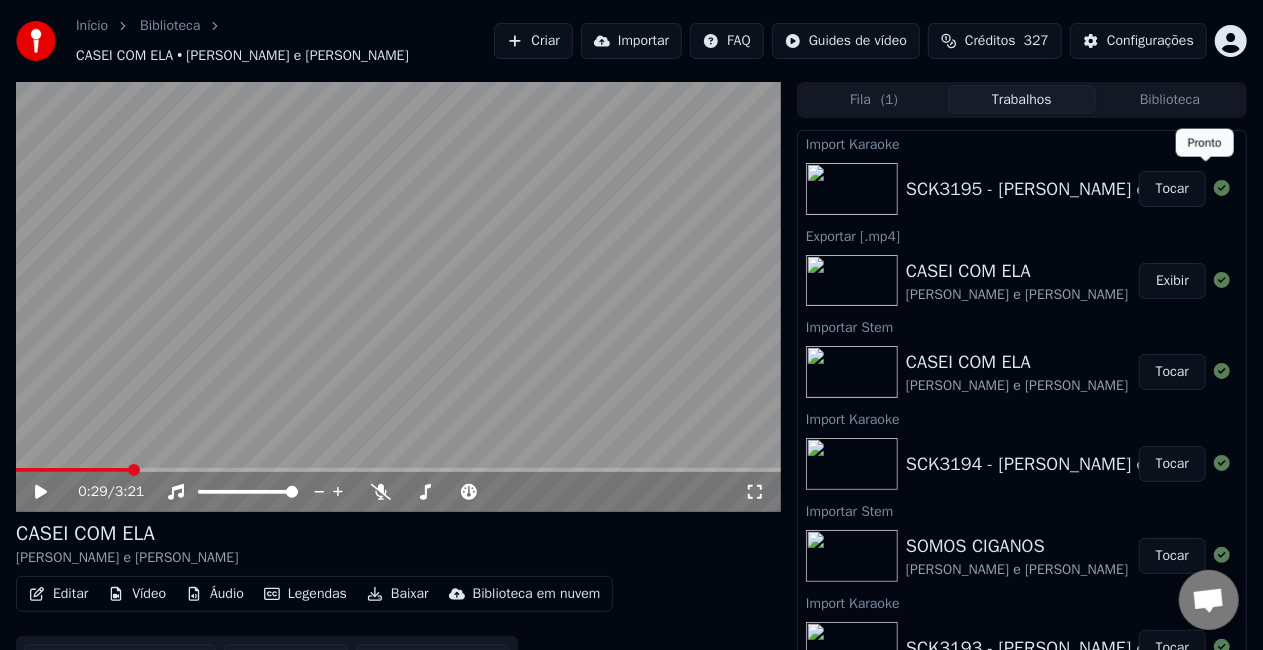 click on "Tocar" at bounding box center [1172, 189] 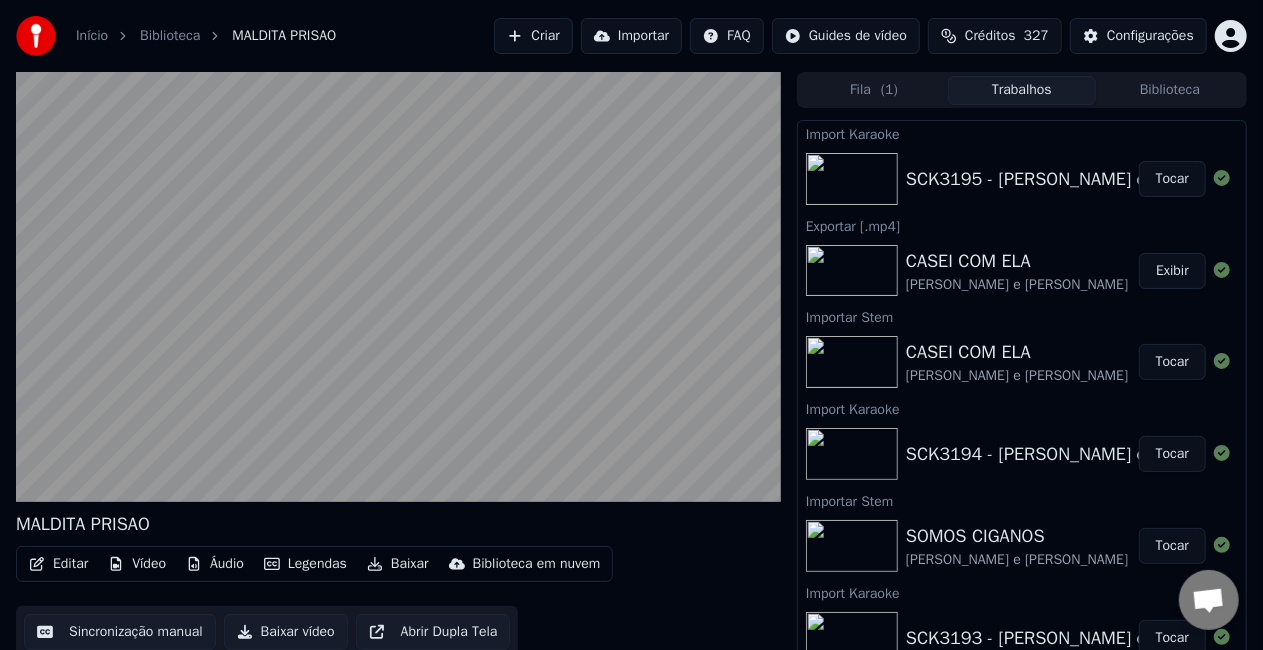 click on "Editar" at bounding box center [58, 564] 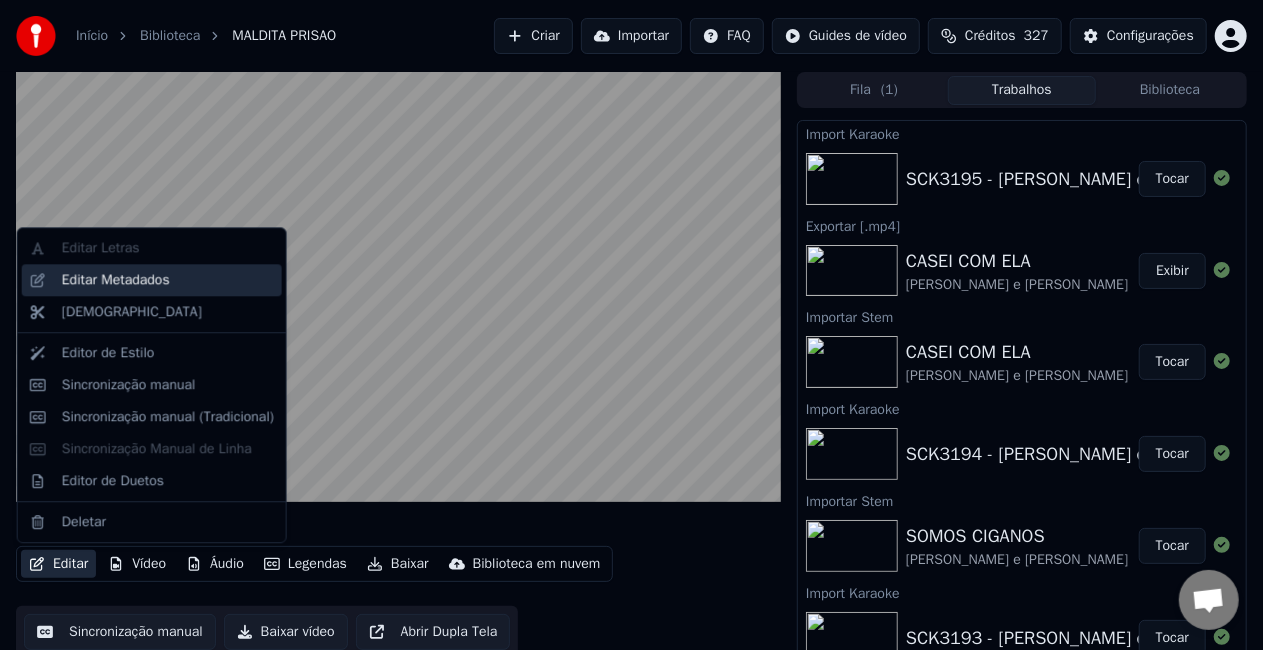 click on "Editar Metadados" at bounding box center (116, 280) 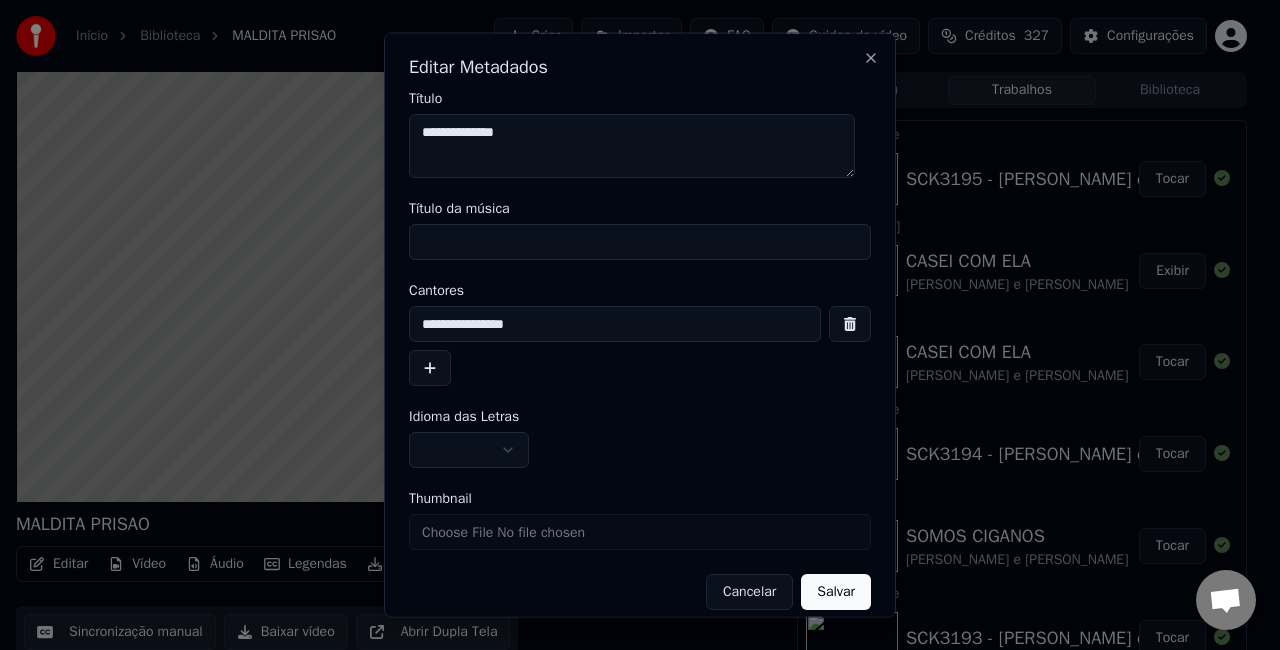 drag, startPoint x: 638, startPoint y: 127, endPoint x: 38, endPoint y: 124, distance: 600.0075 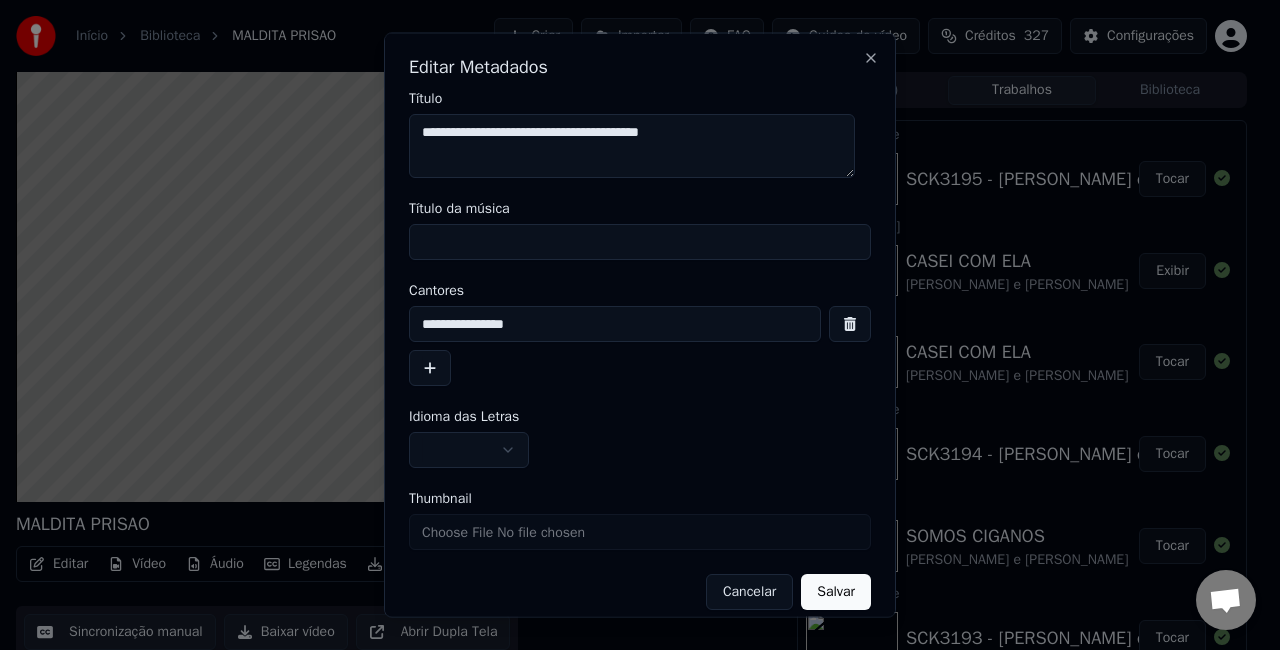 type on "**********" 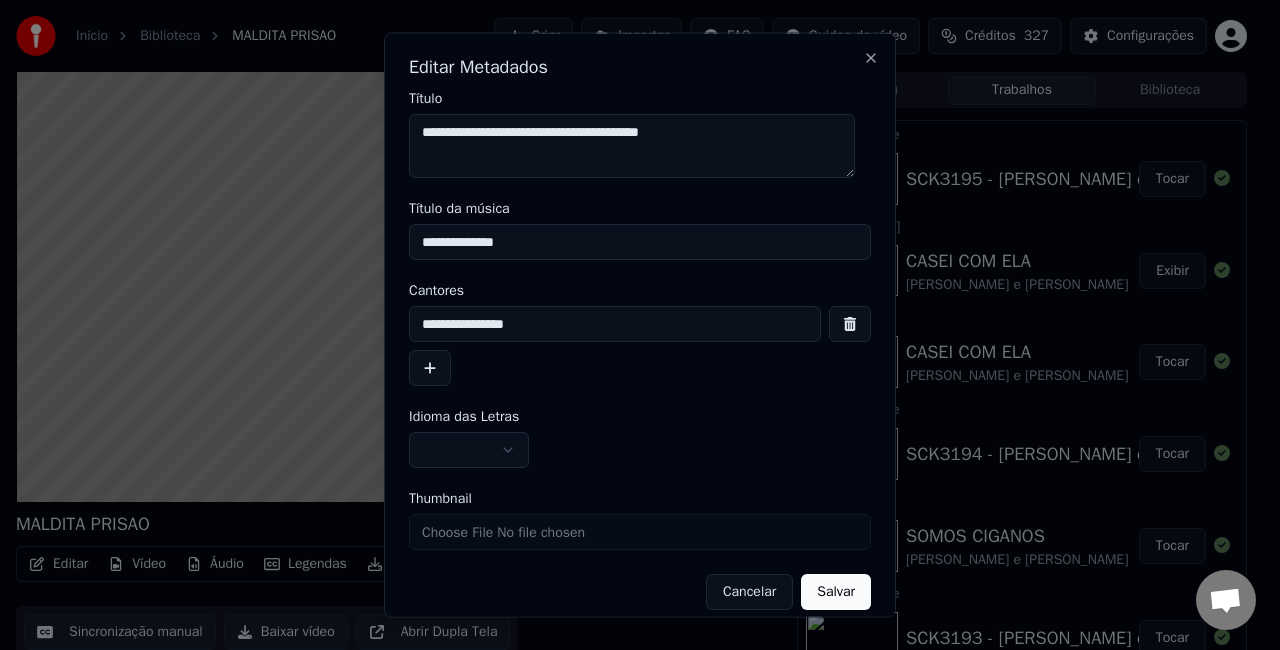 type on "**********" 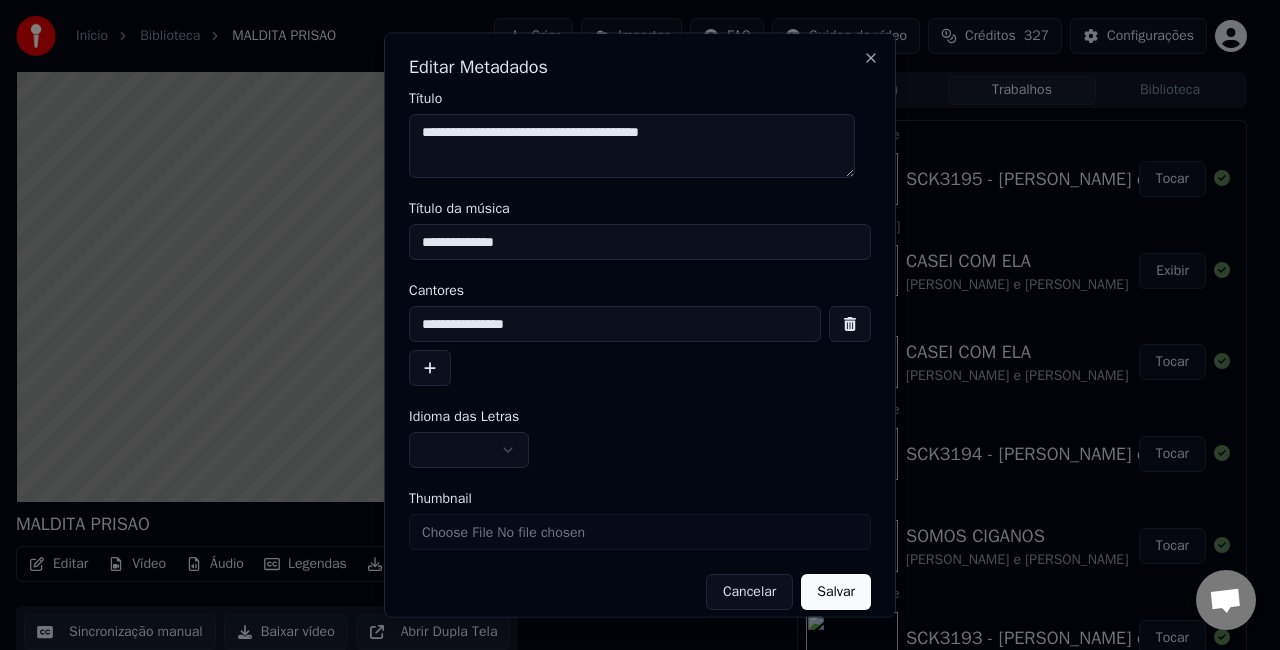 click at bounding box center [469, 450] 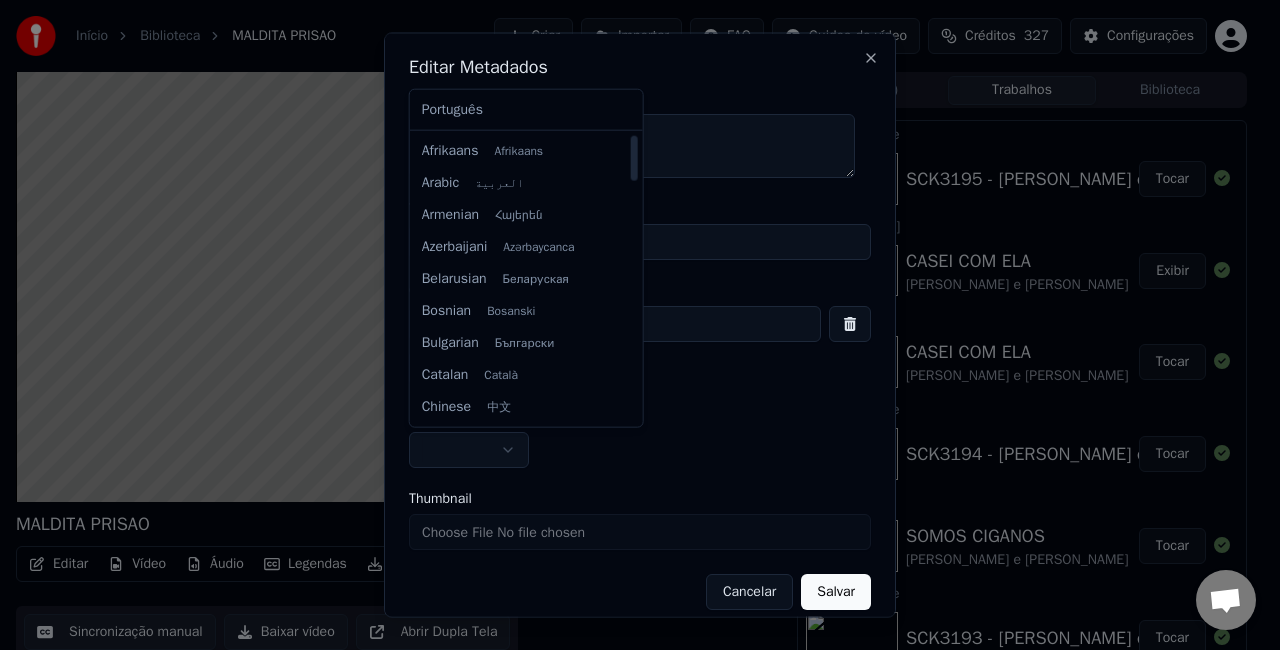 select on "**" 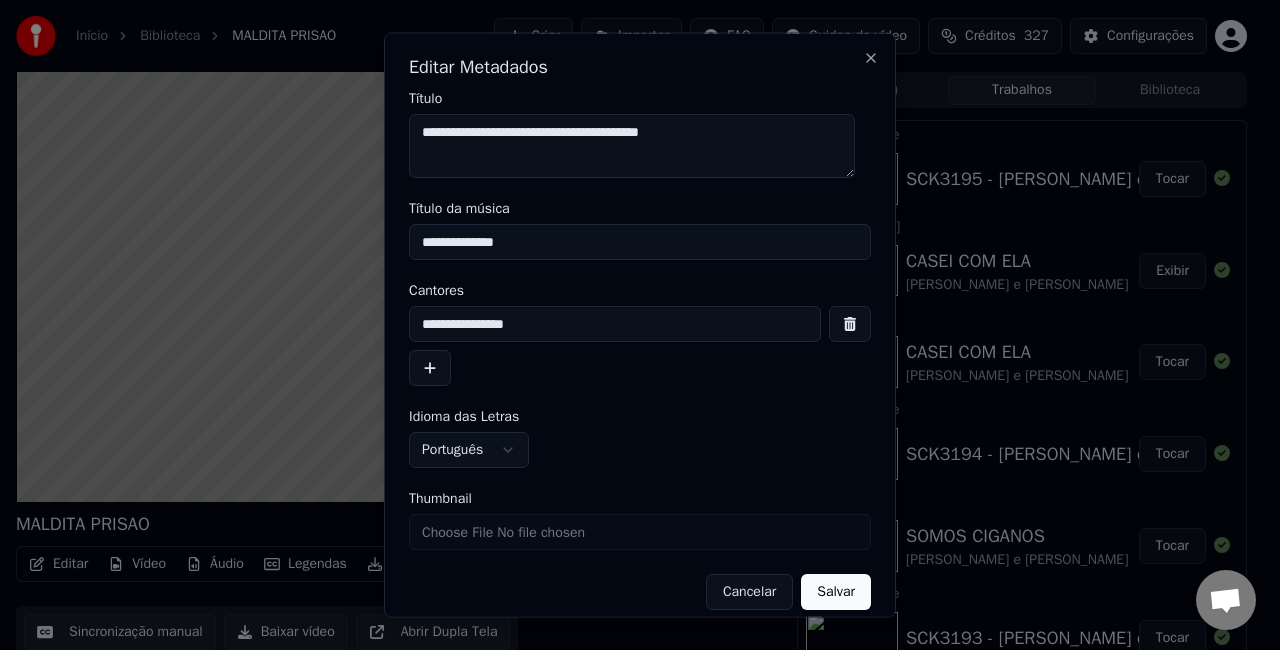 click on "Salvar" at bounding box center [836, 592] 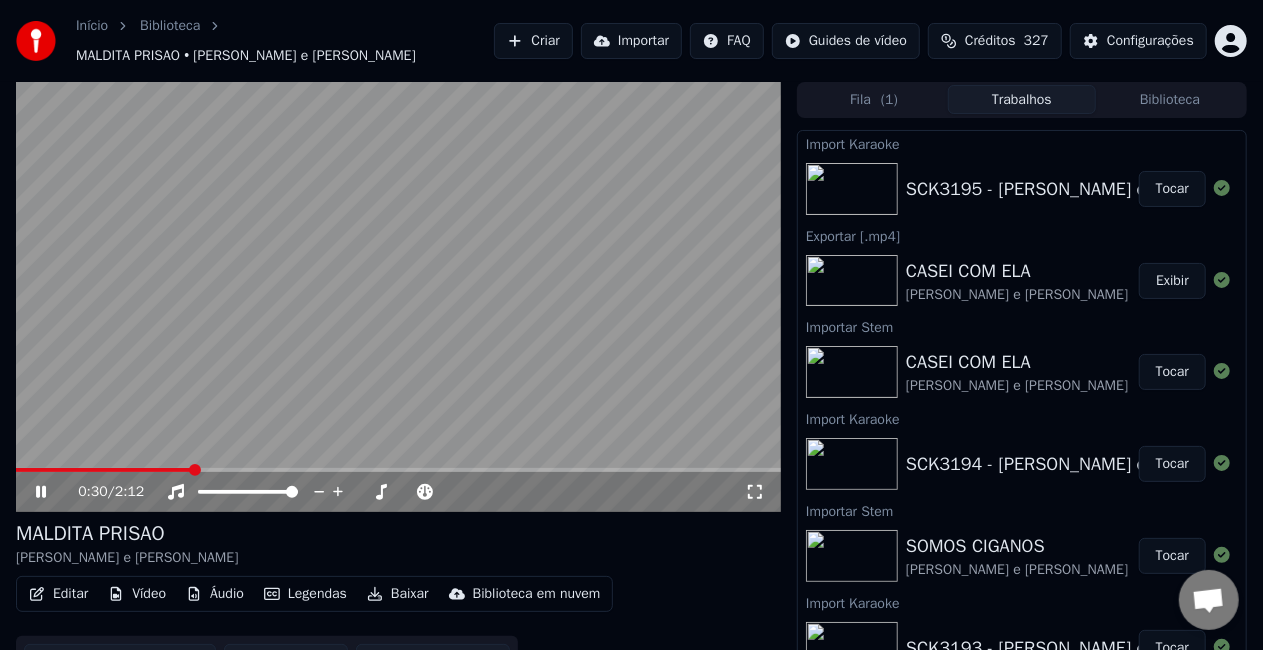 drag, startPoint x: 1124, startPoint y: 186, endPoint x: 1138, endPoint y: 185, distance: 14.035668 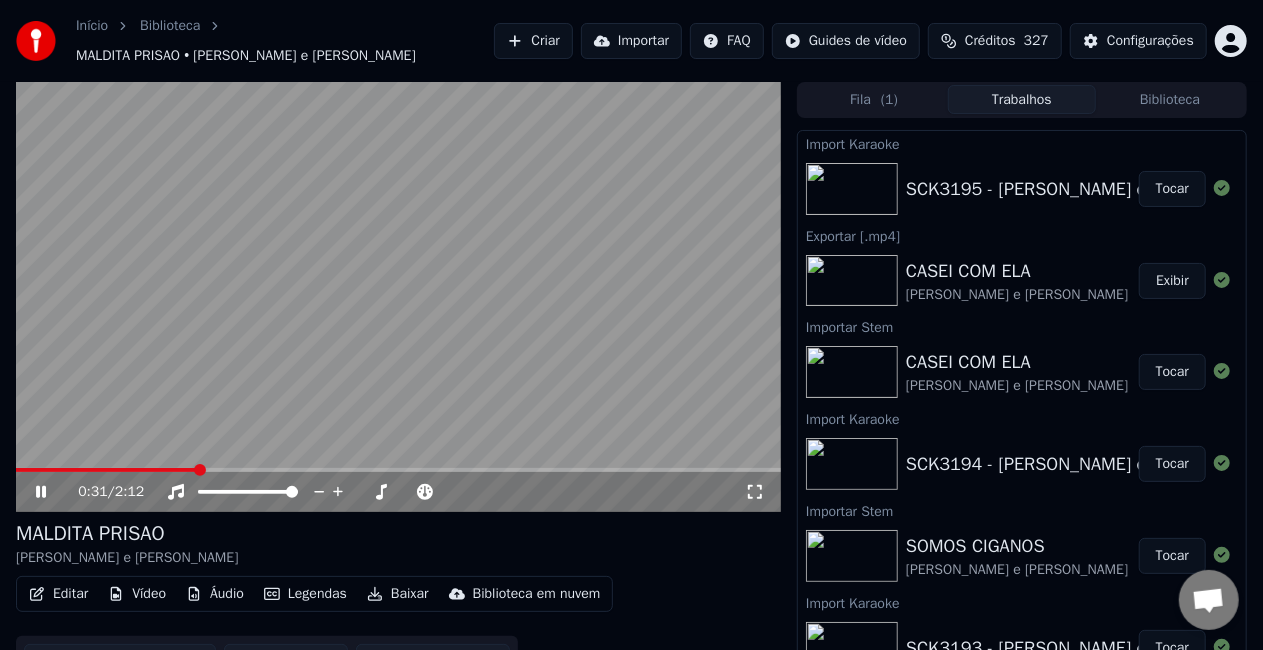 click on "Tocar" at bounding box center (1172, 189) 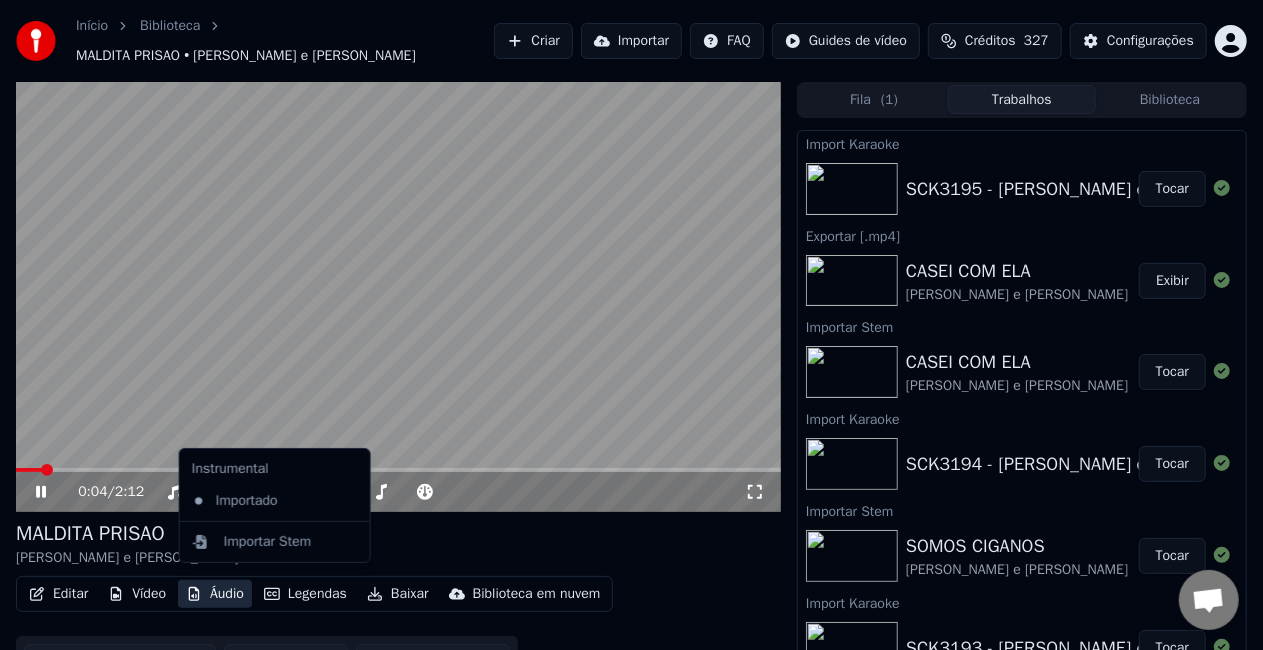 click on "Áudio" at bounding box center (215, 594) 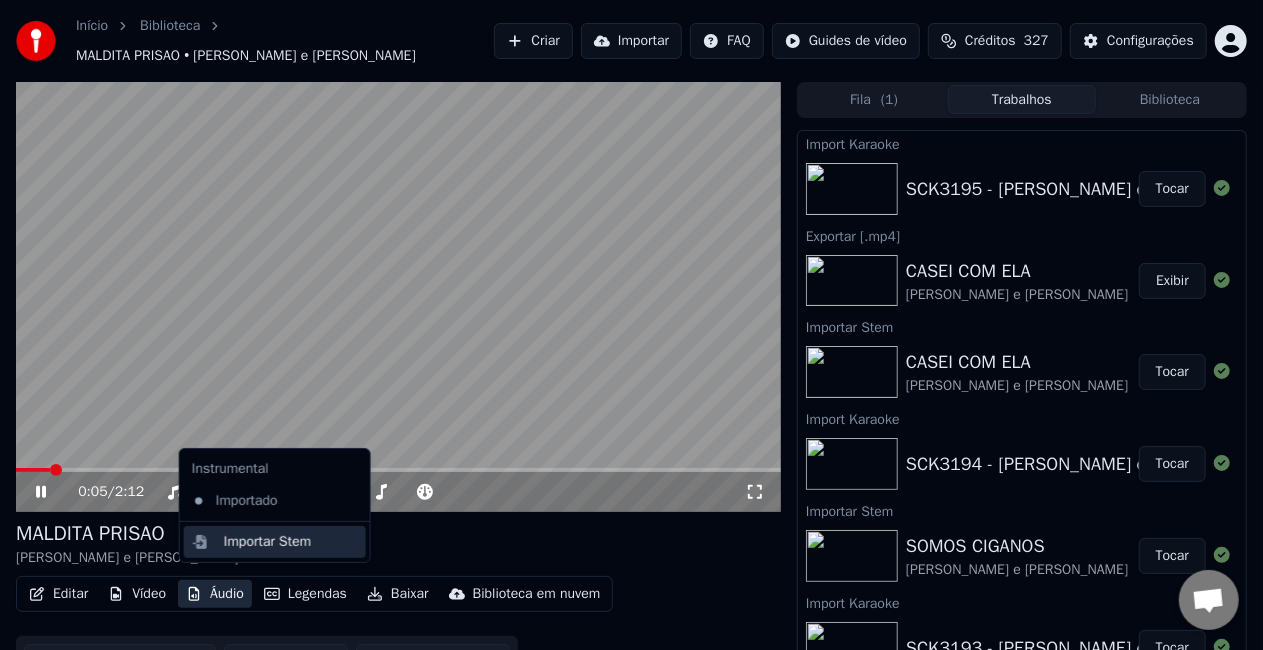 click on "Importar Stem" at bounding box center (275, 542) 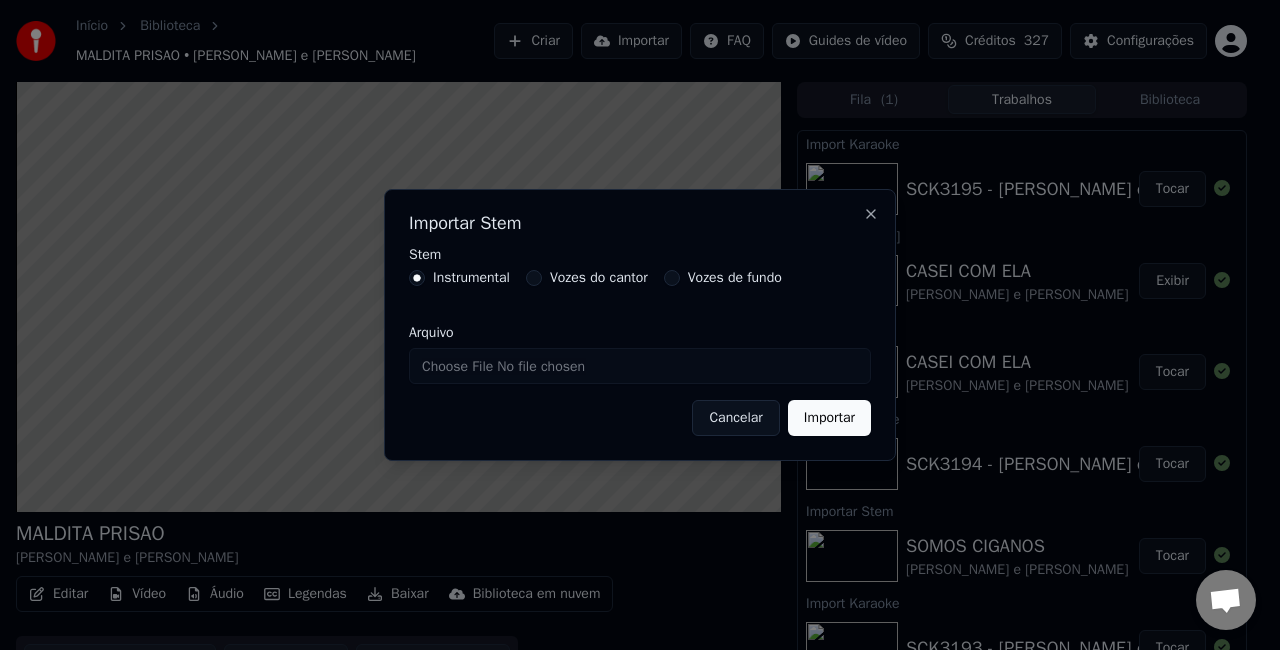 click on "Vozes do cantor" at bounding box center [599, 278] 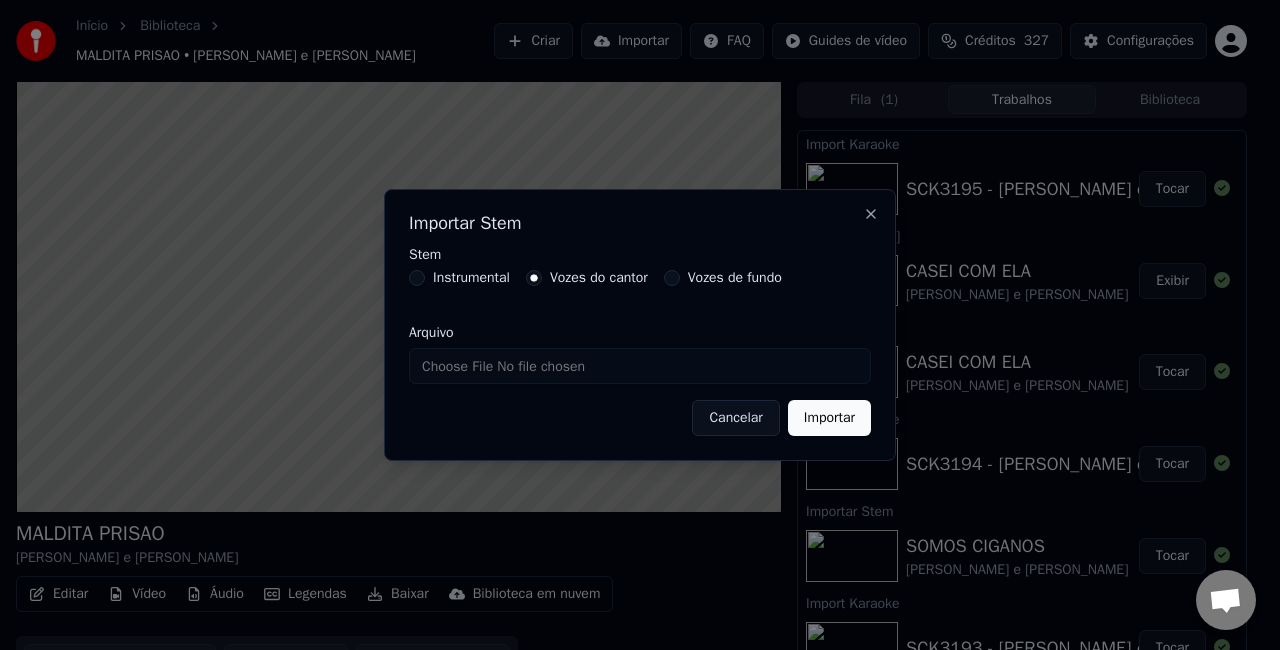 click on "Arquivo" at bounding box center [640, 366] 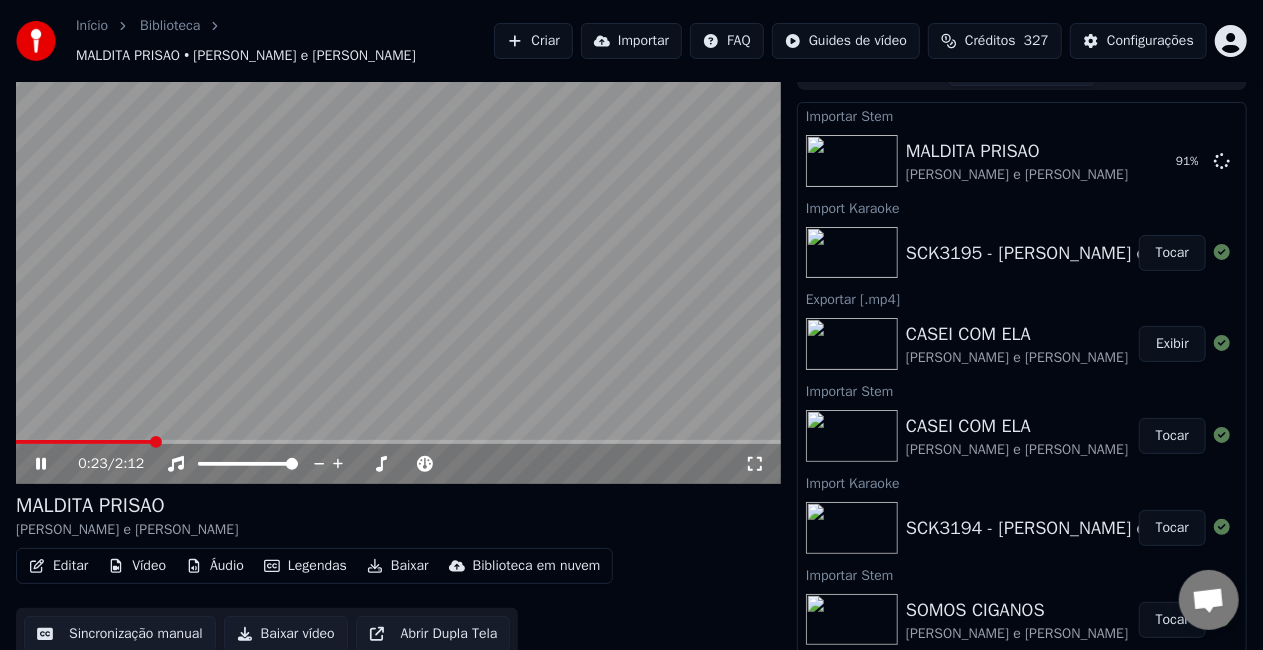 scroll, scrollTop: 28, scrollLeft: 0, axis: vertical 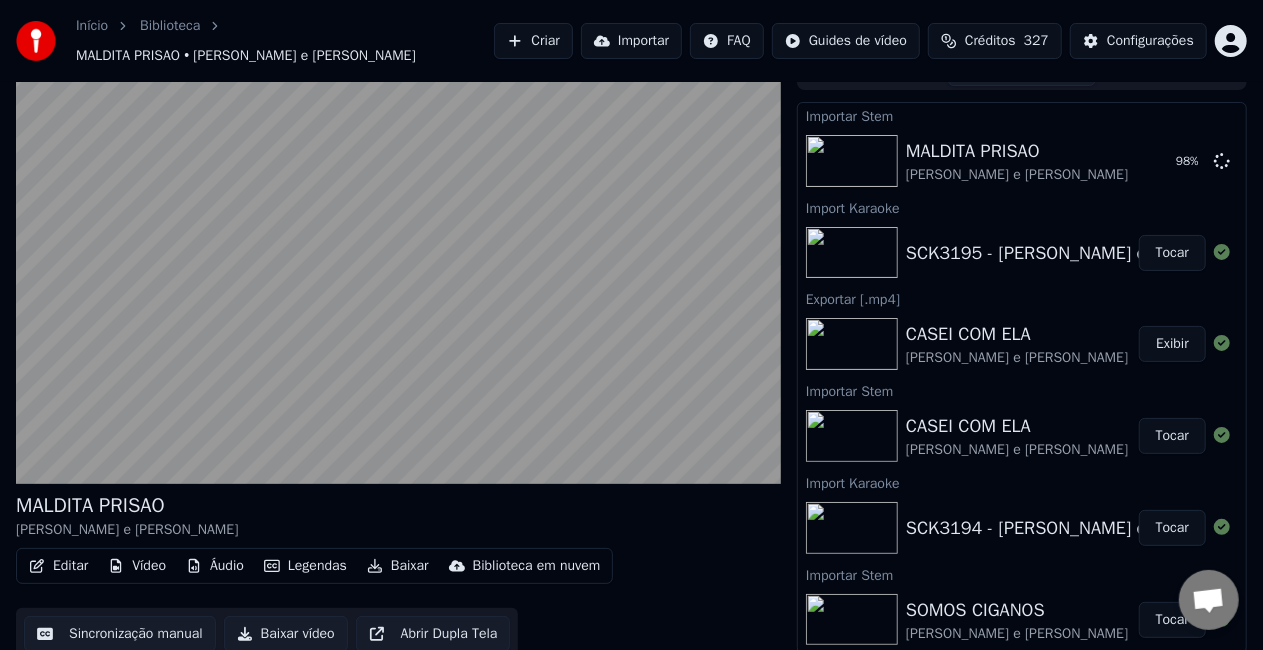 click on "Áudio" at bounding box center [215, 566] 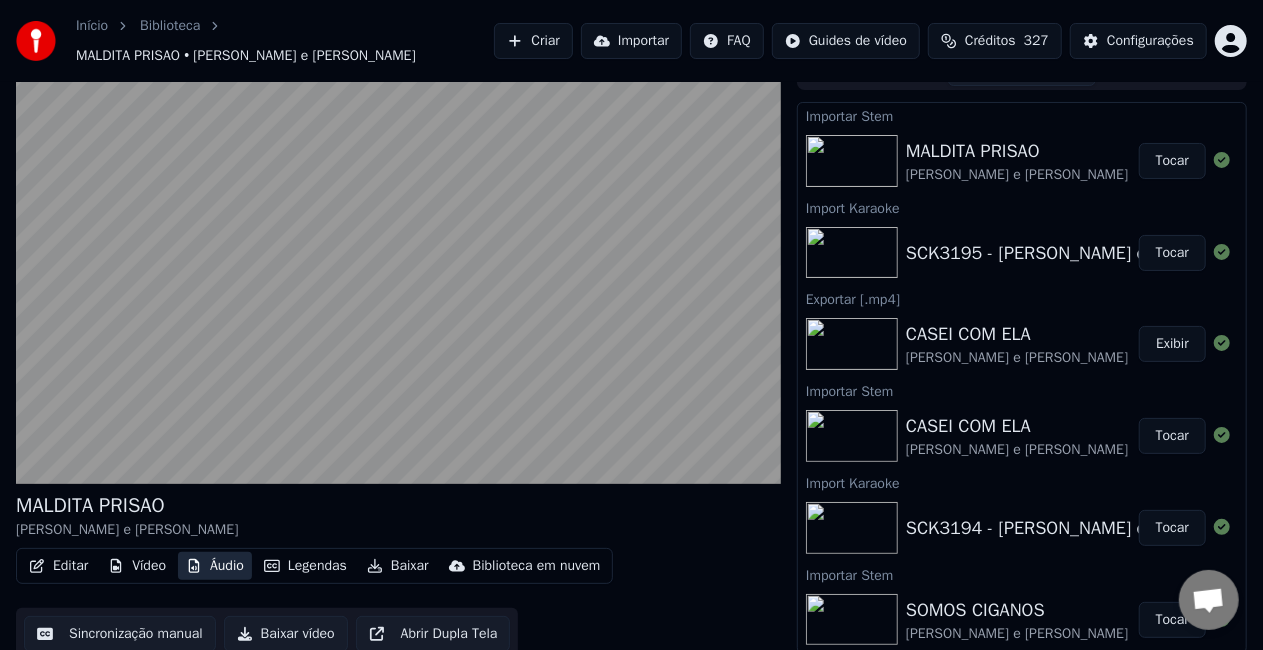 click on "Áudio" at bounding box center (215, 566) 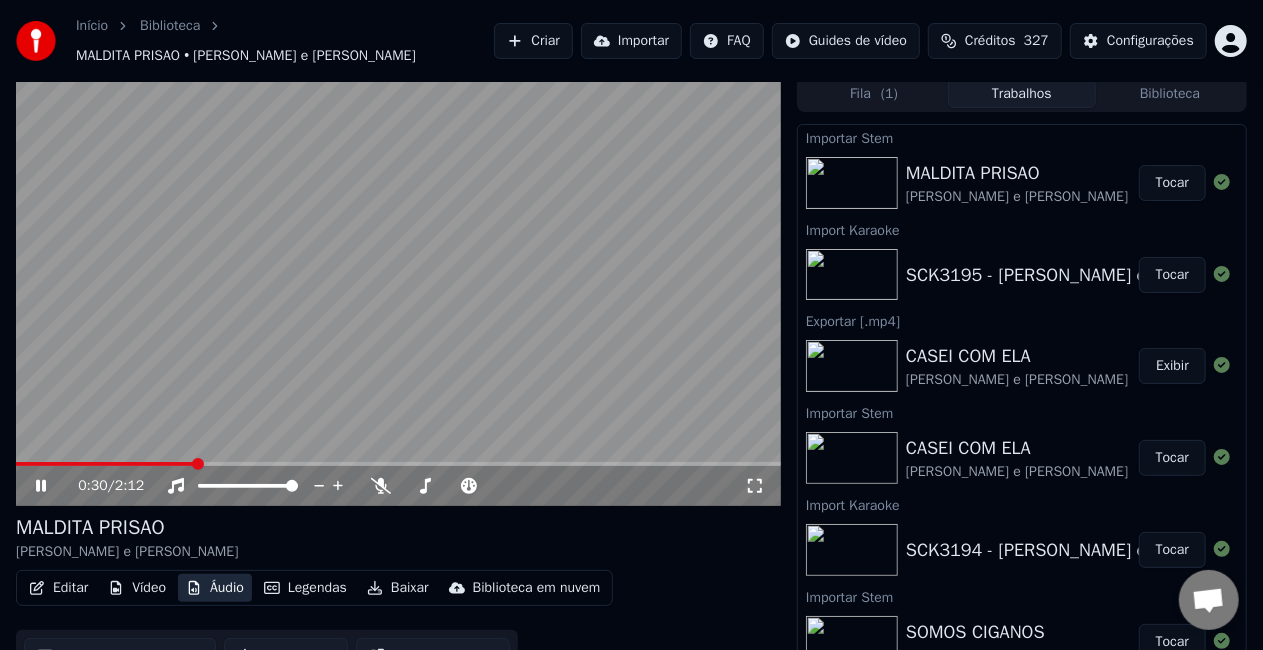 scroll, scrollTop: 0, scrollLeft: 0, axis: both 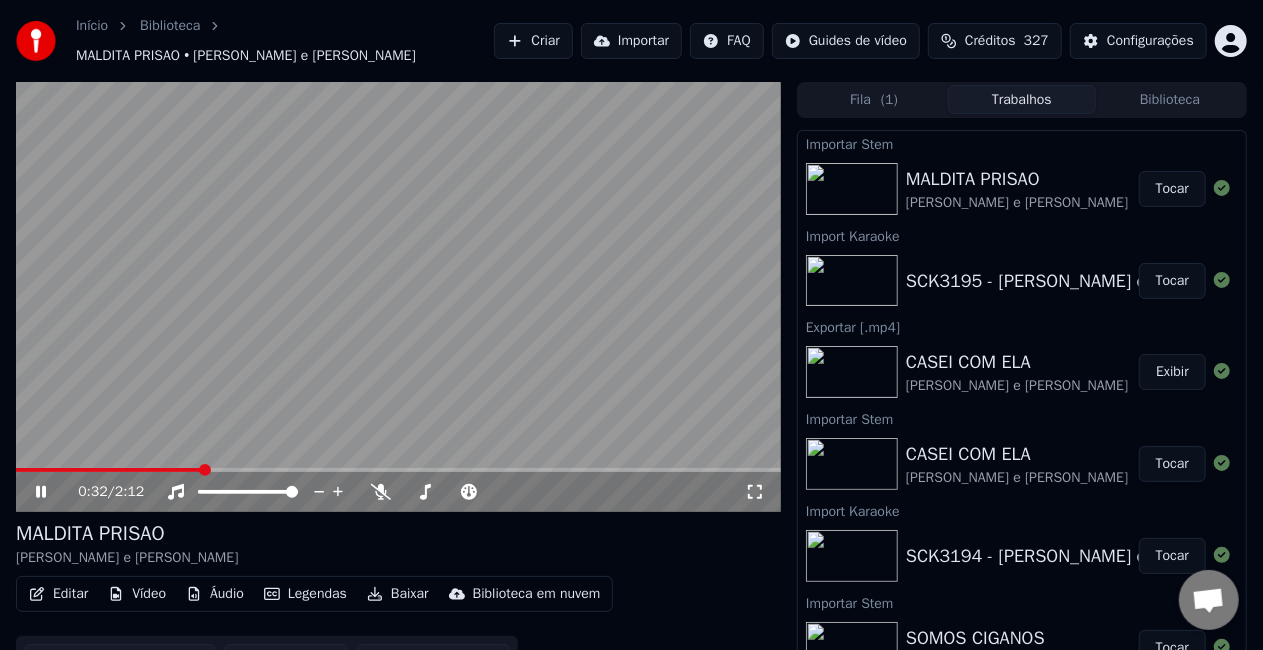 click on "Biblioteca" at bounding box center (1170, 99) 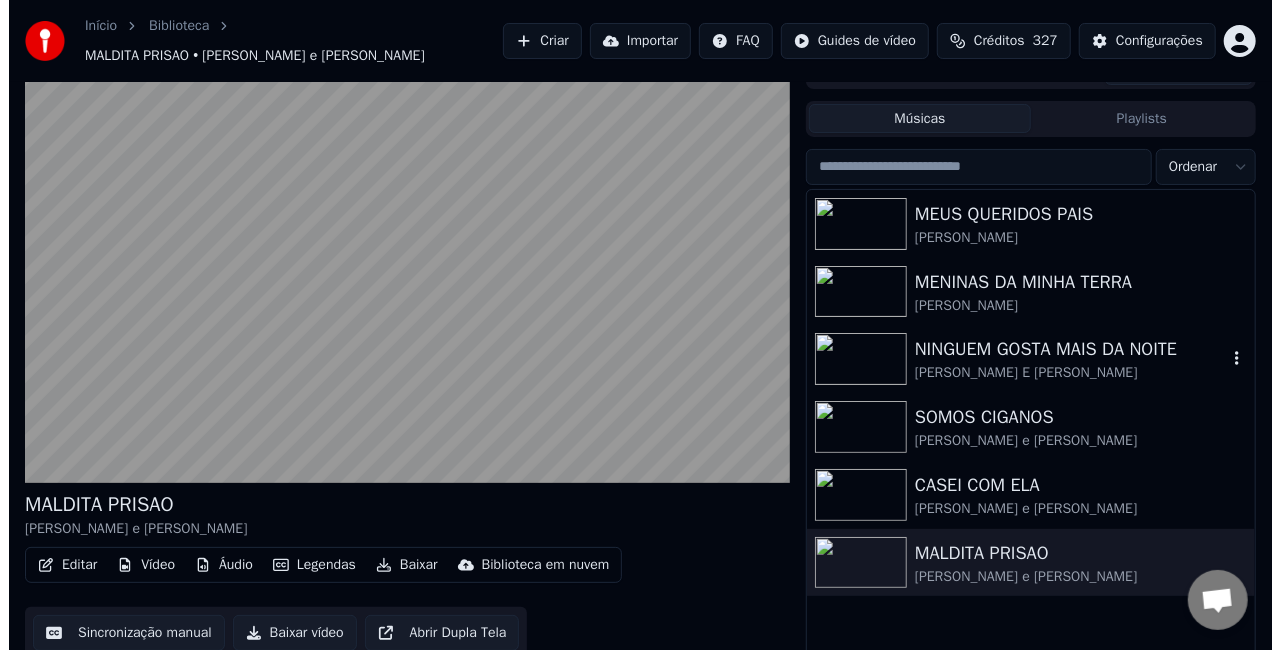 scroll, scrollTop: 45, scrollLeft: 0, axis: vertical 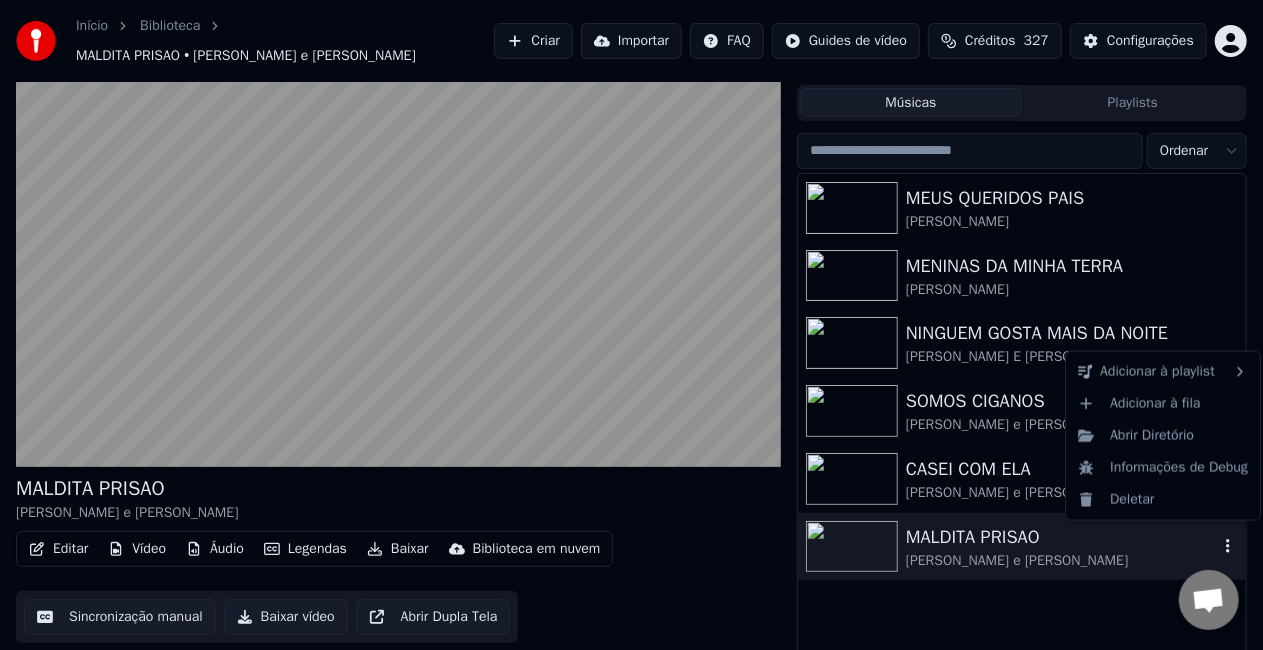 click 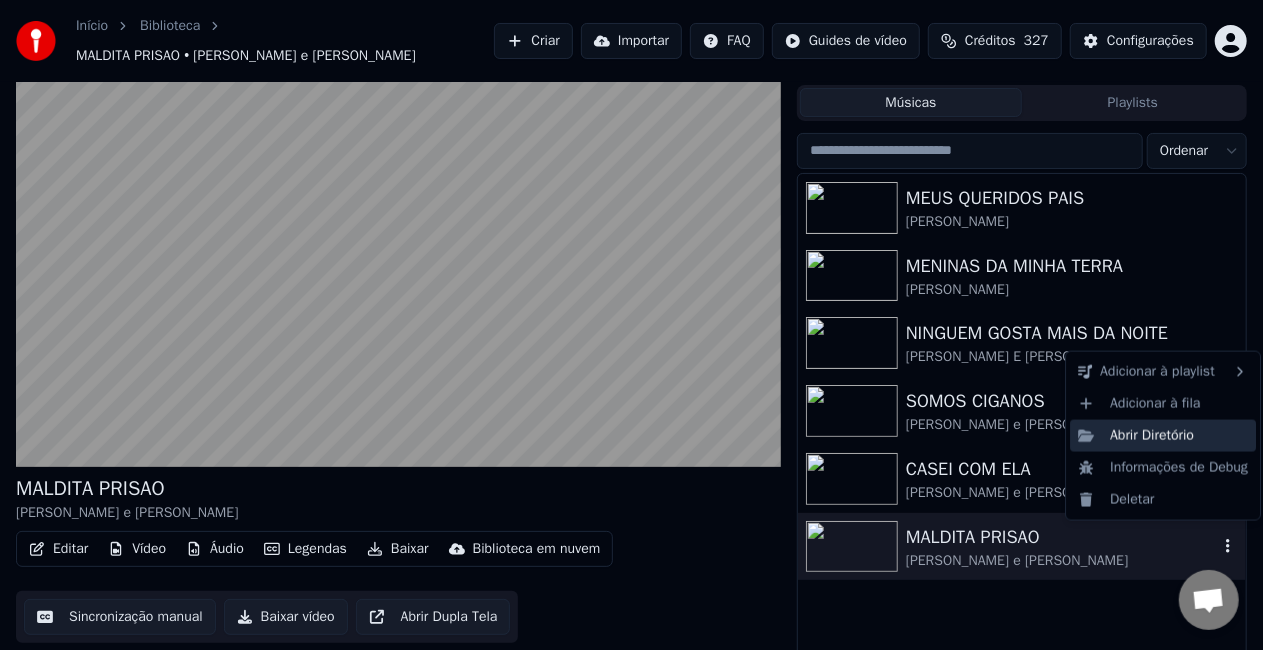 click on "Abrir Diretório" at bounding box center (1163, 436) 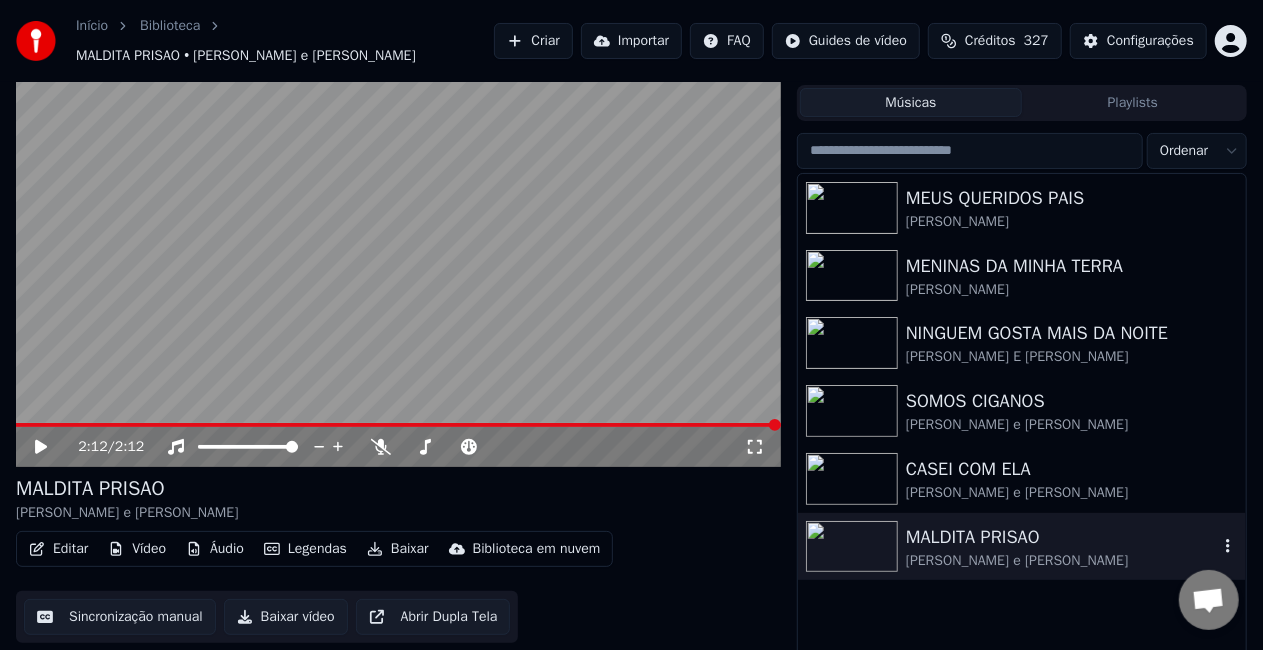 click on "Importar" at bounding box center [631, 41] 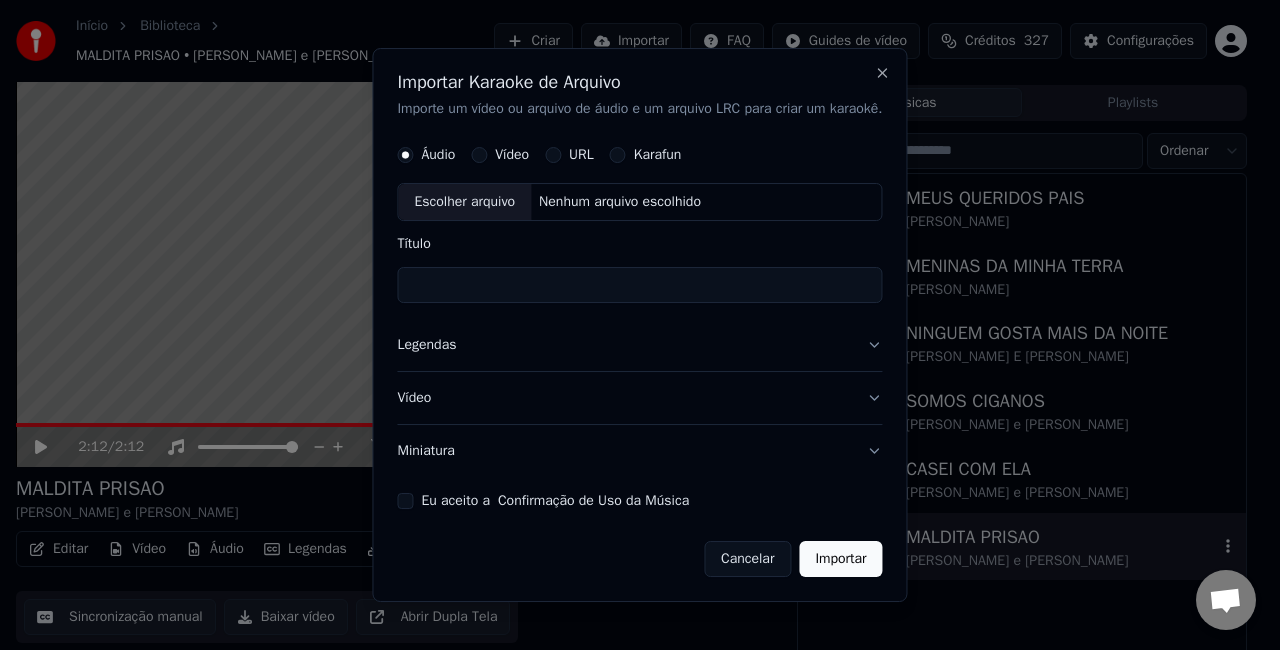click on "Nenhum arquivo escolhido" at bounding box center [620, 202] 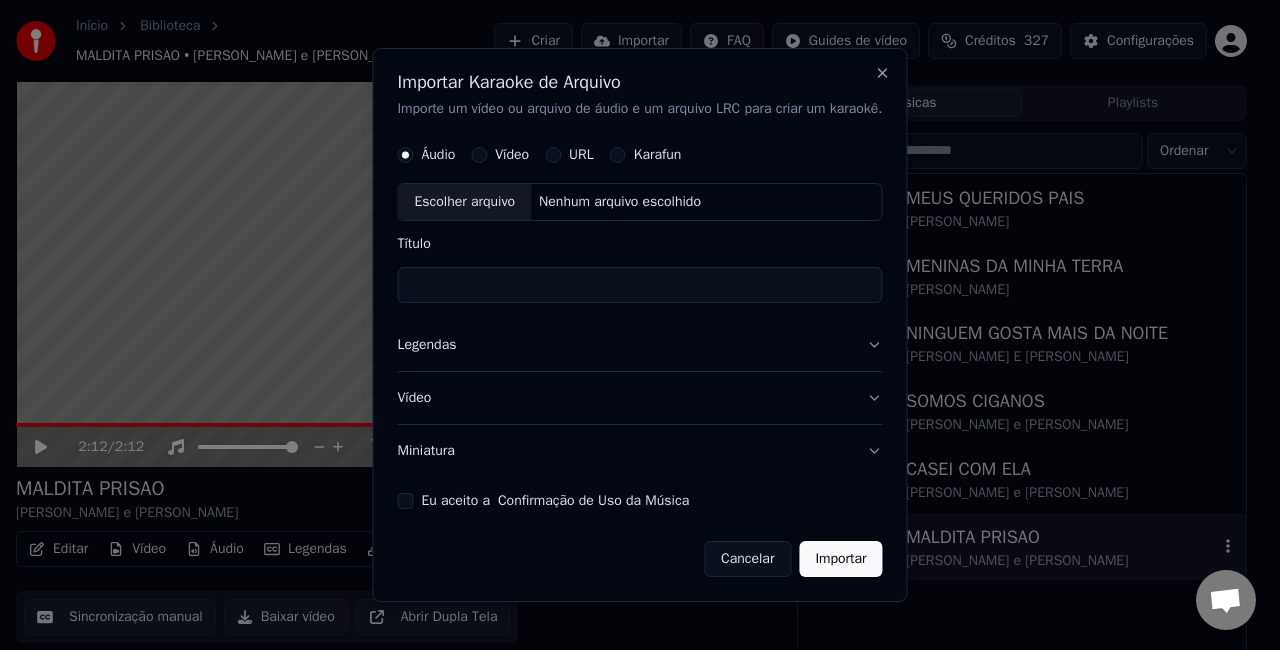 click on "Eu aceito a   Confirmação de Uso da Música" at bounding box center [405, 501] 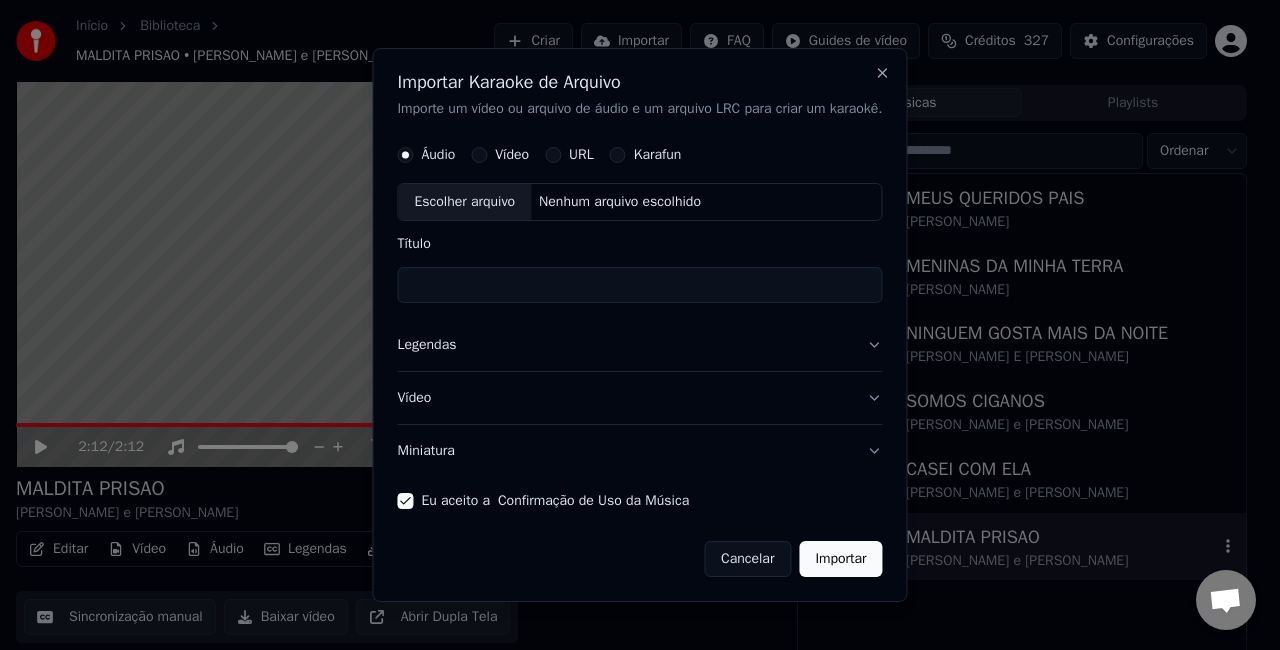 click on "Miniatura" at bounding box center (639, 451) 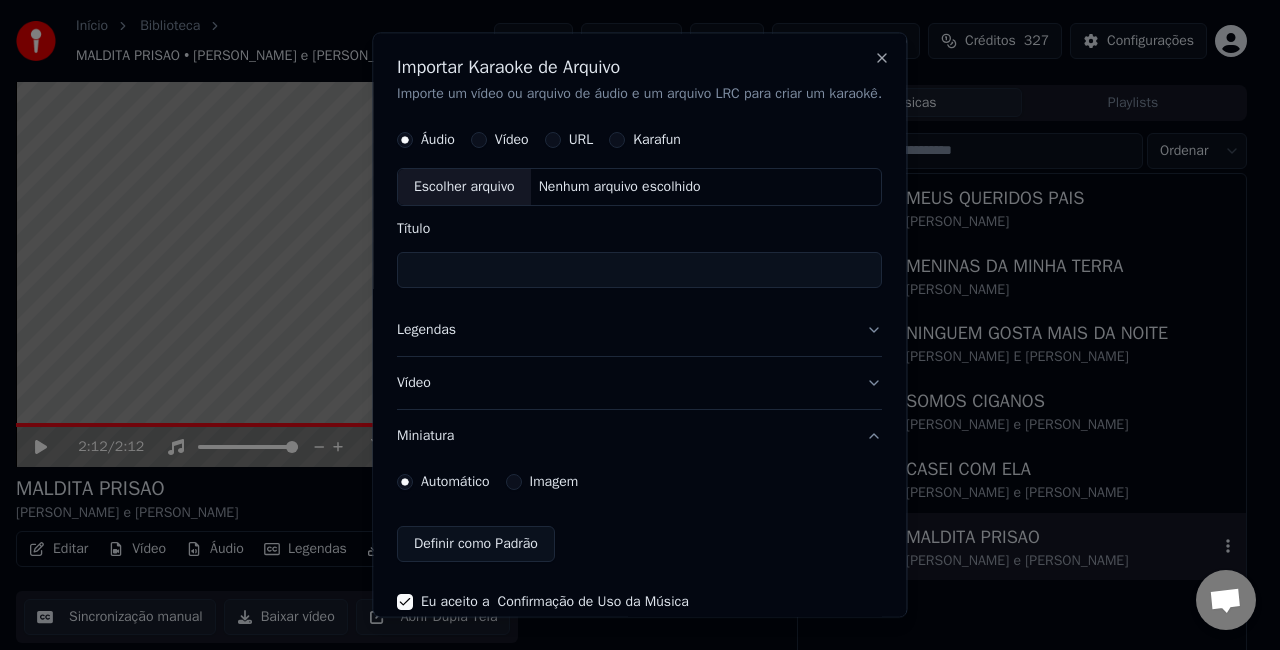 click on "Imagem" at bounding box center [554, 481] 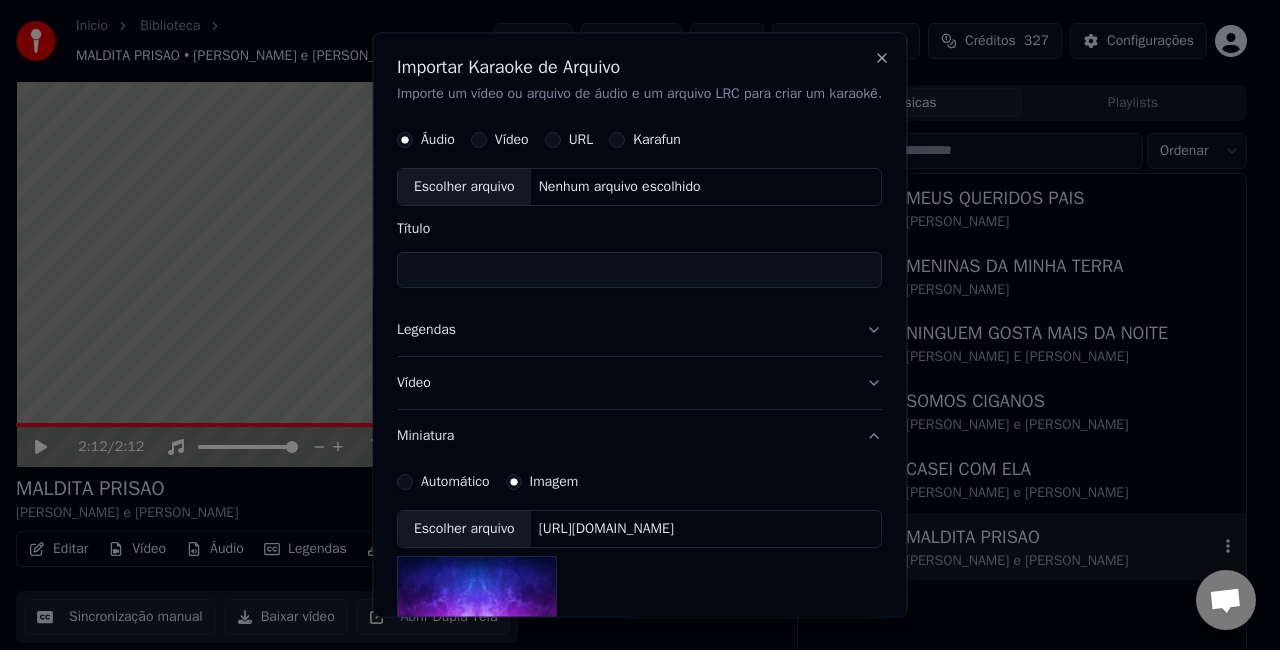 click on "[URL][DOMAIN_NAME]" at bounding box center (606, 528) 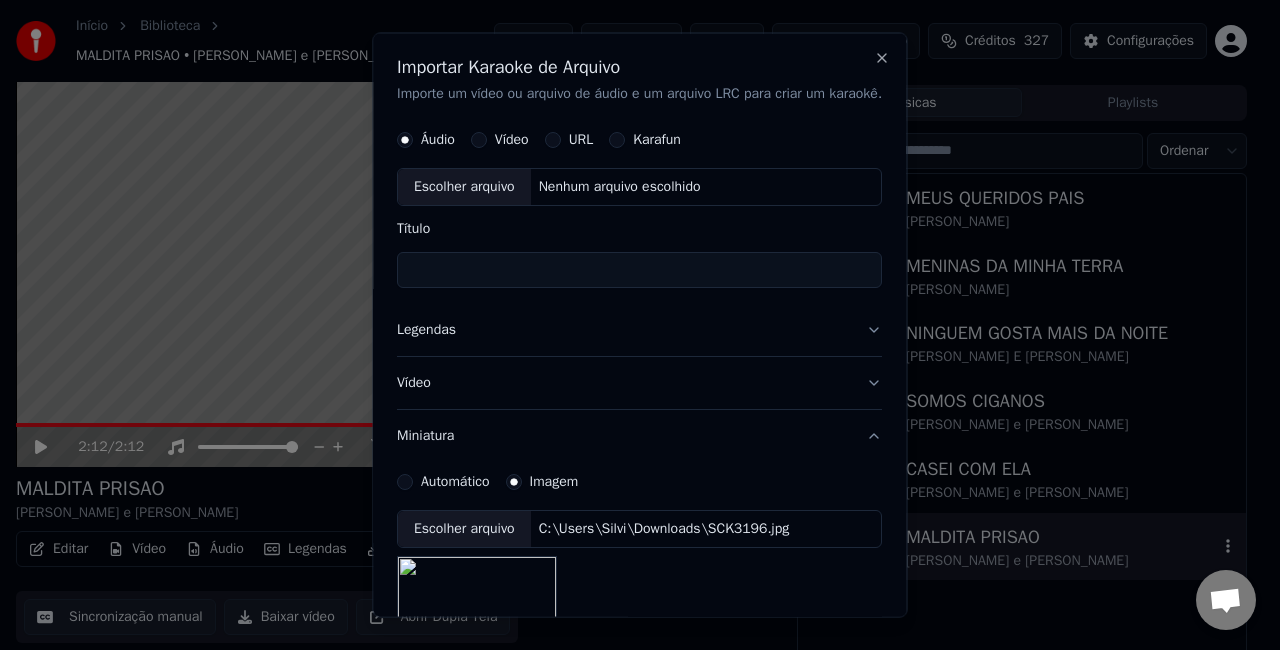 click on "Legendas" at bounding box center (639, 329) 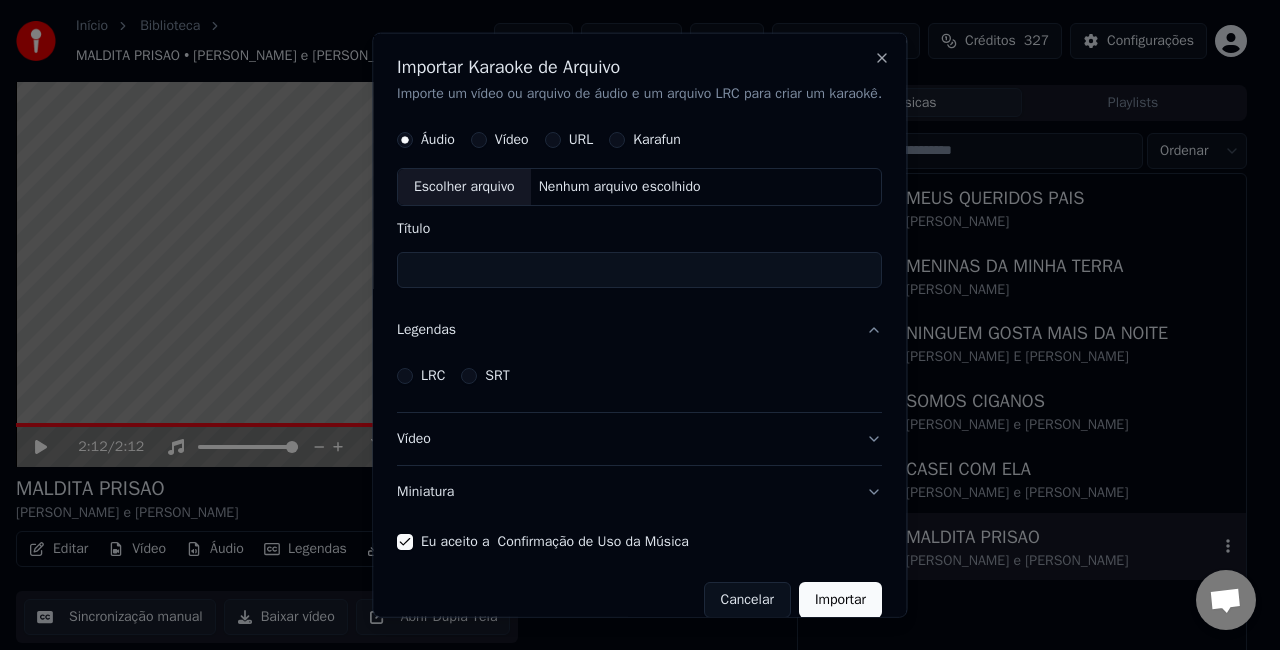 click on "LRC" at bounding box center [433, 375] 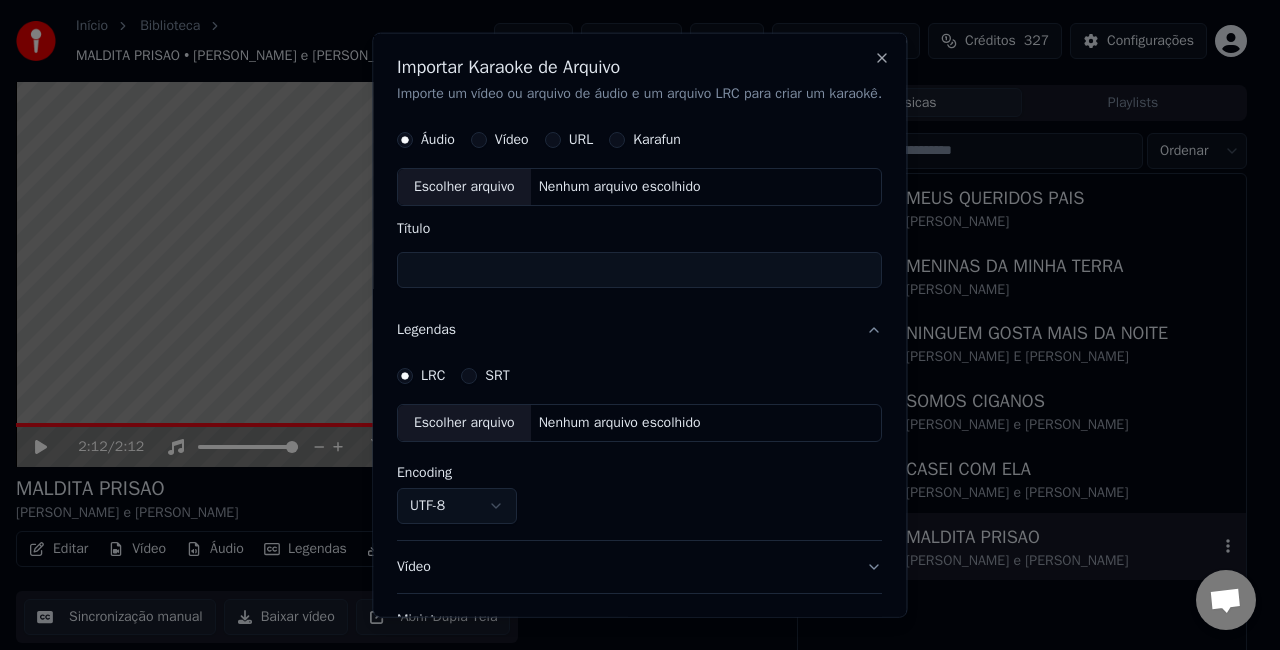 click on "Nenhum arquivo escolhido" at bounding box center [620, 422] 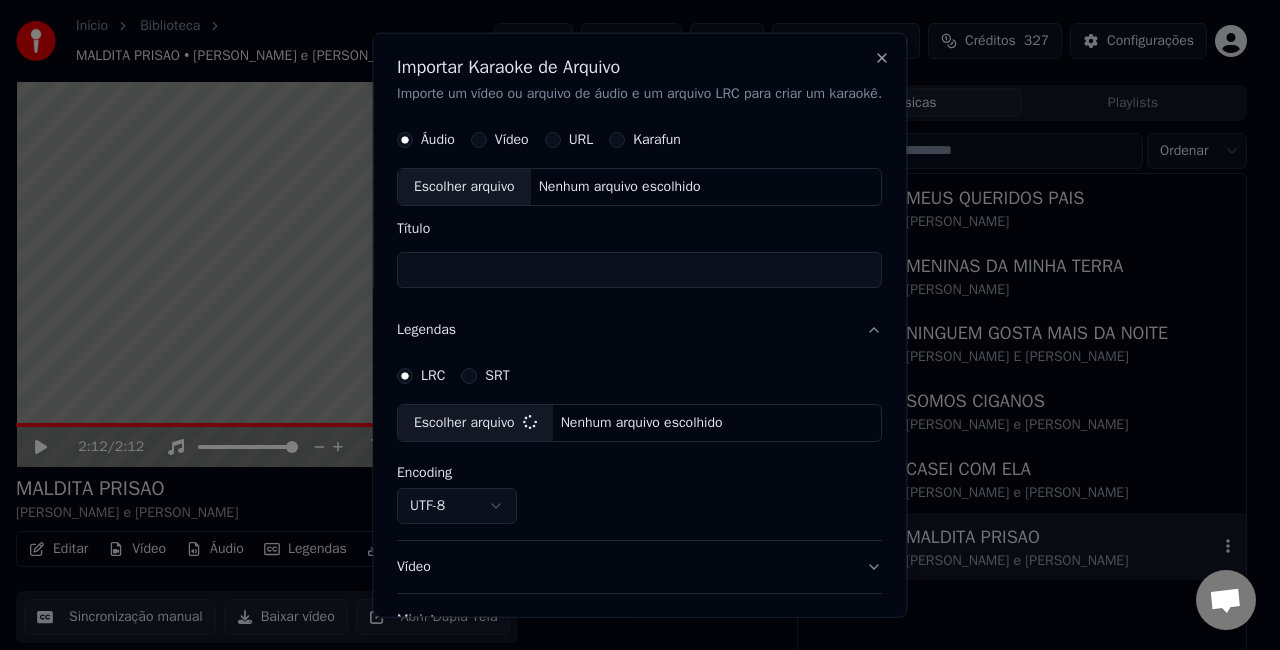 select on "**********" 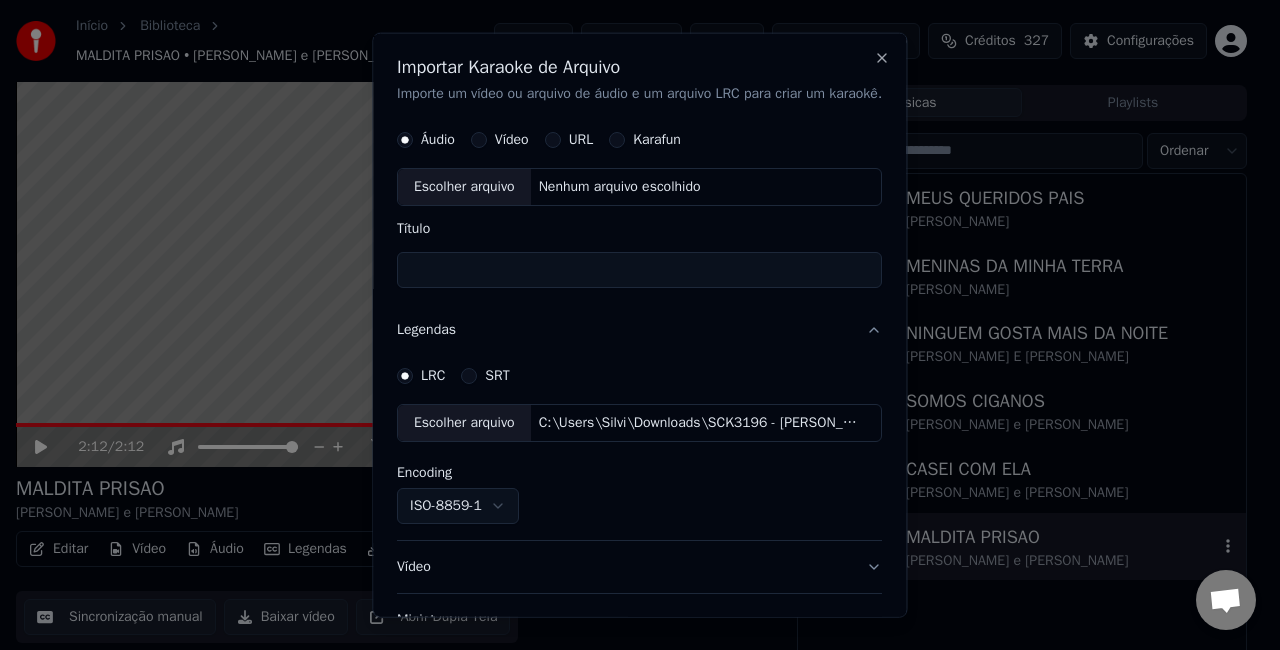 click on "Nenhum arquivo escolhido" at bounding box center [620, 186] 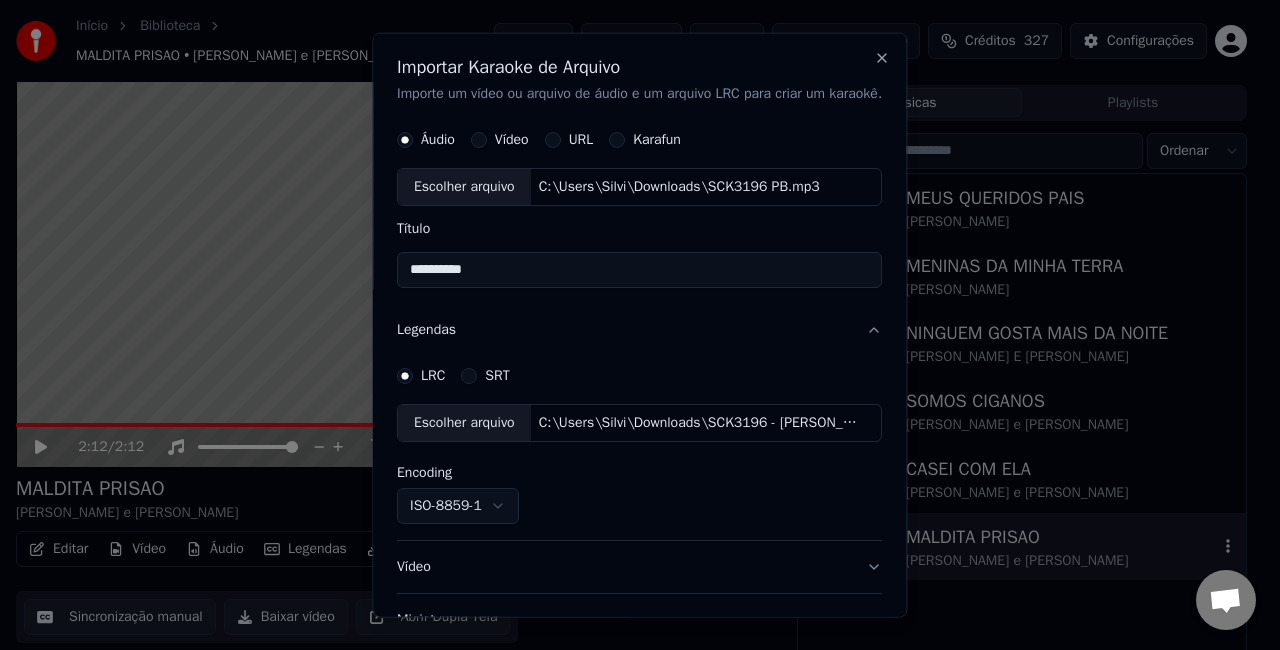drag, startPoint x: 514, startPoint y: 270, endPoint x: -90, endPoint y: 376, distance: 613.2308 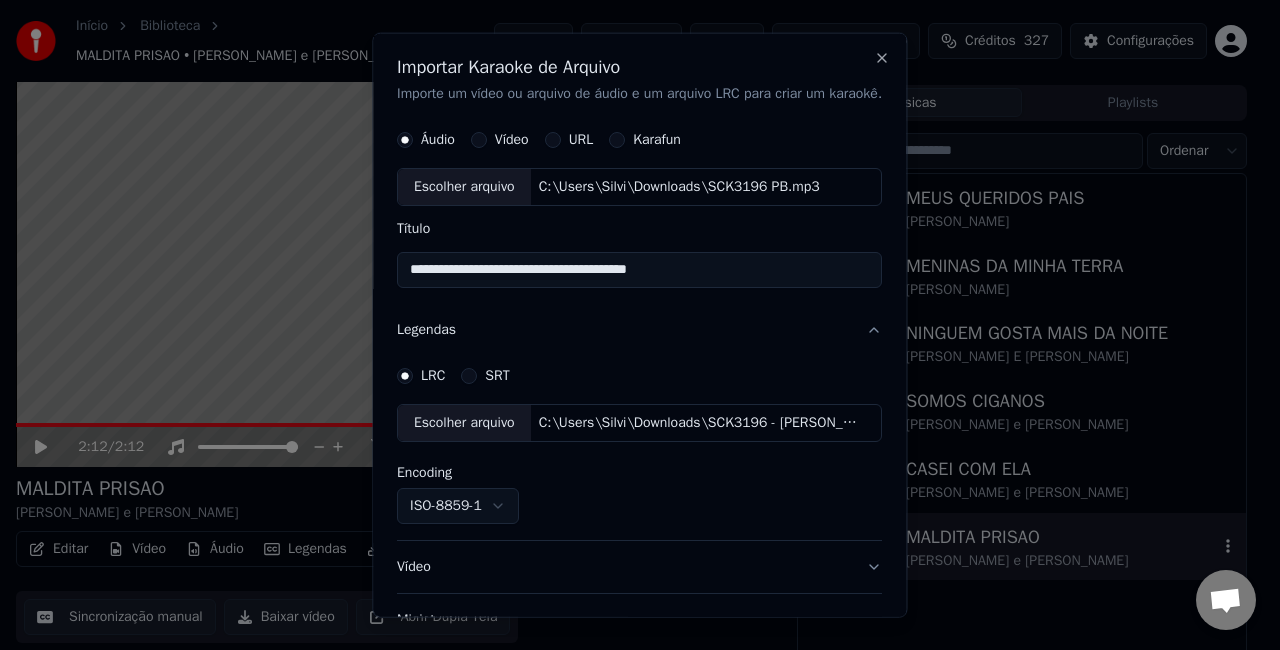 type on "**********" 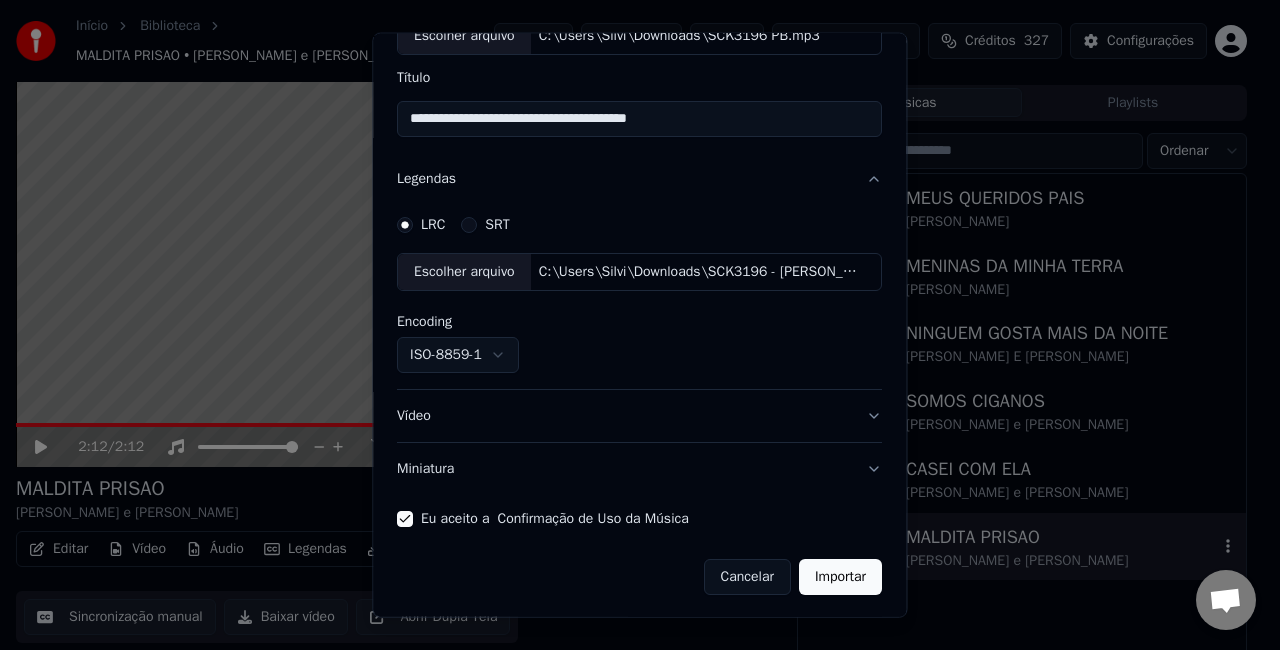 click on "Importar" at bounding box center (840, 577) 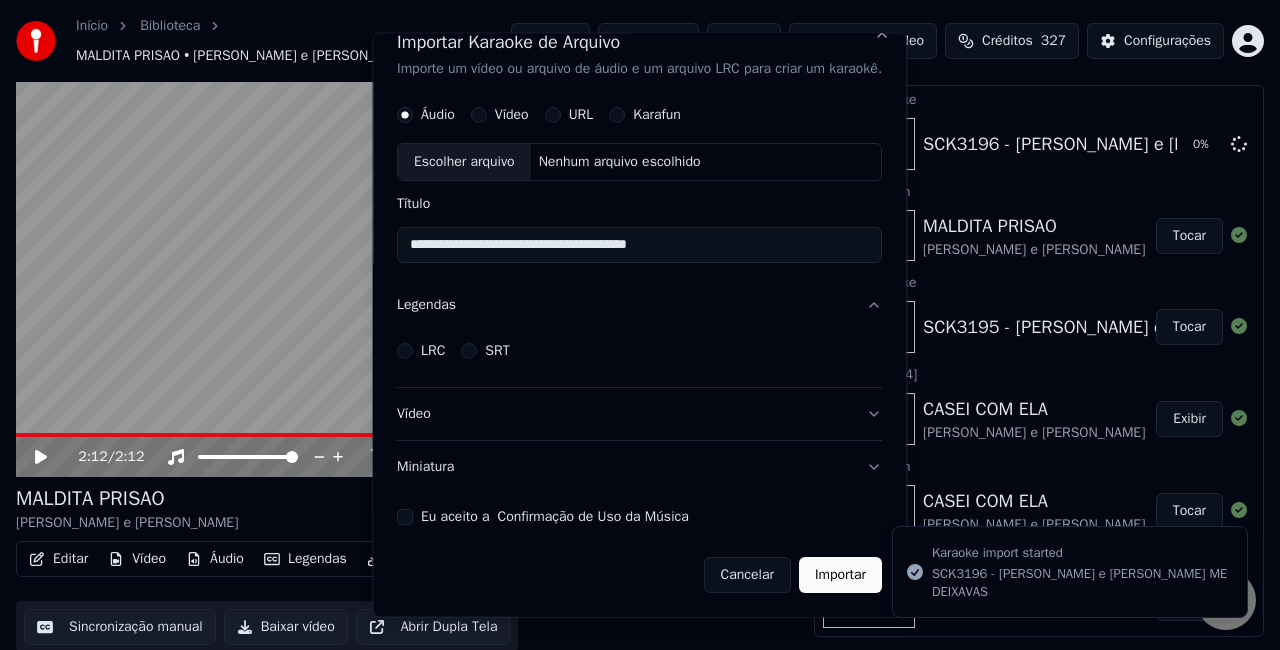type 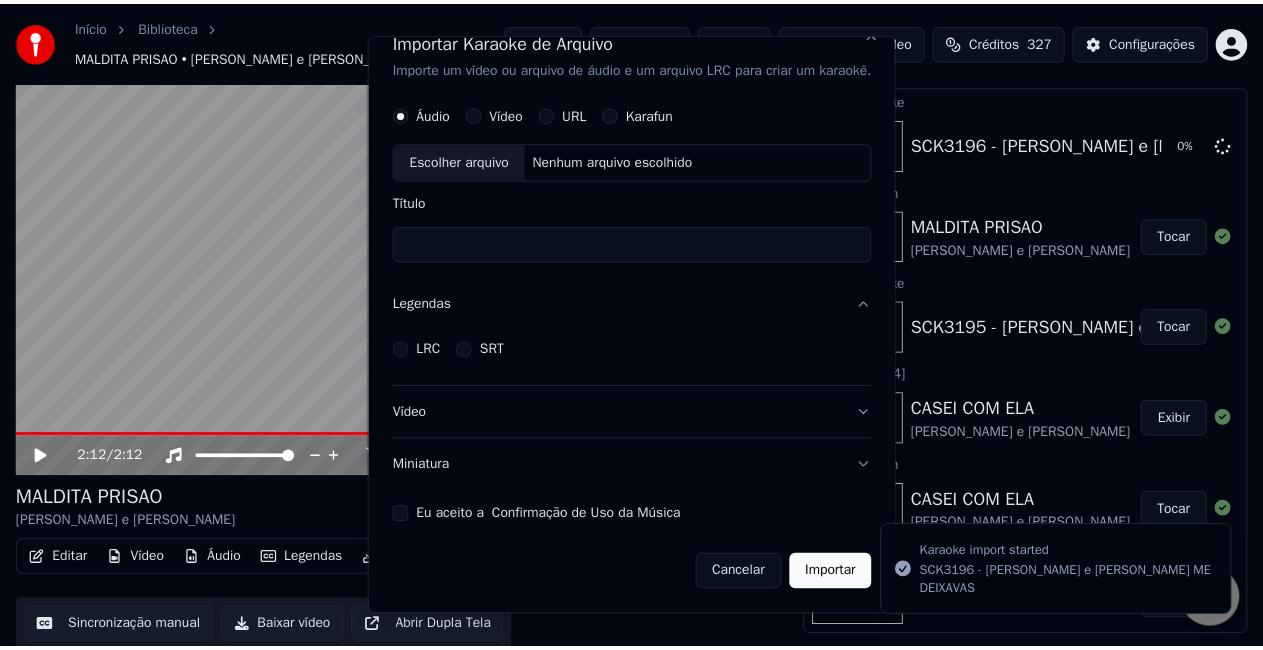 scroll, scrollTop: 28, scrollLeft: 0, axis: vertical 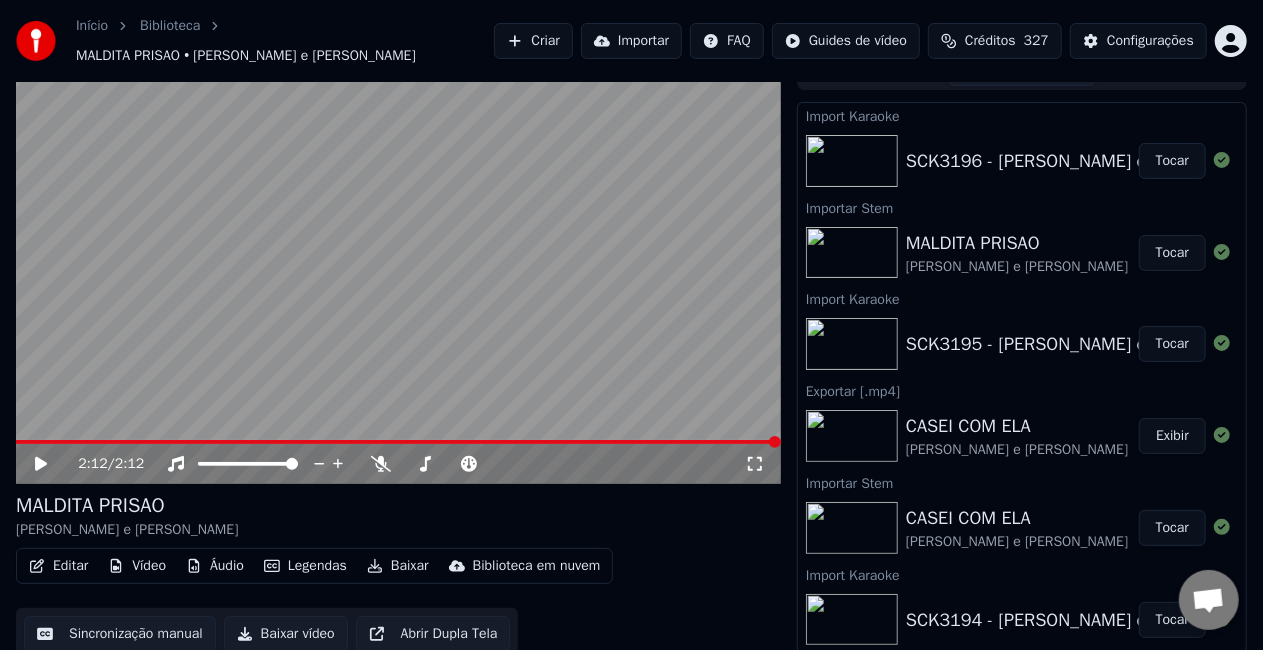 click on "Tocar" at bounding box center (1172, 161) 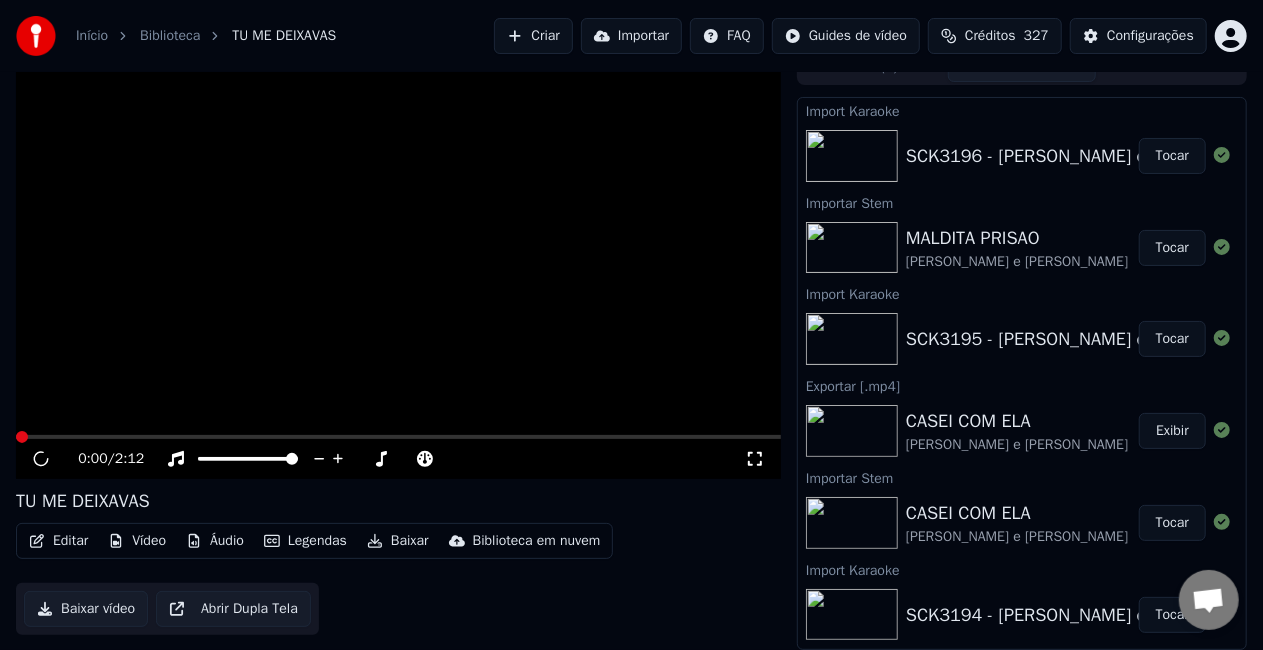 scroll, scrollTop: 22, scrollLeft: 0, axis: vertical 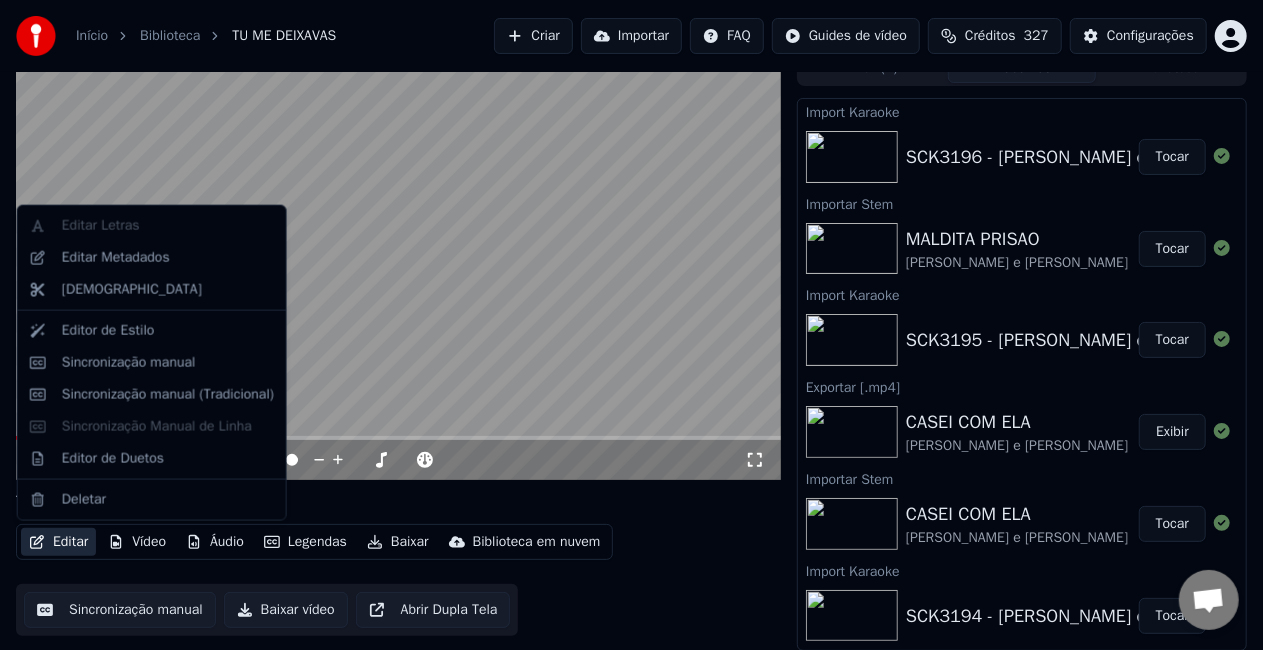 click on "Editar" at bounding box center (58, 542) 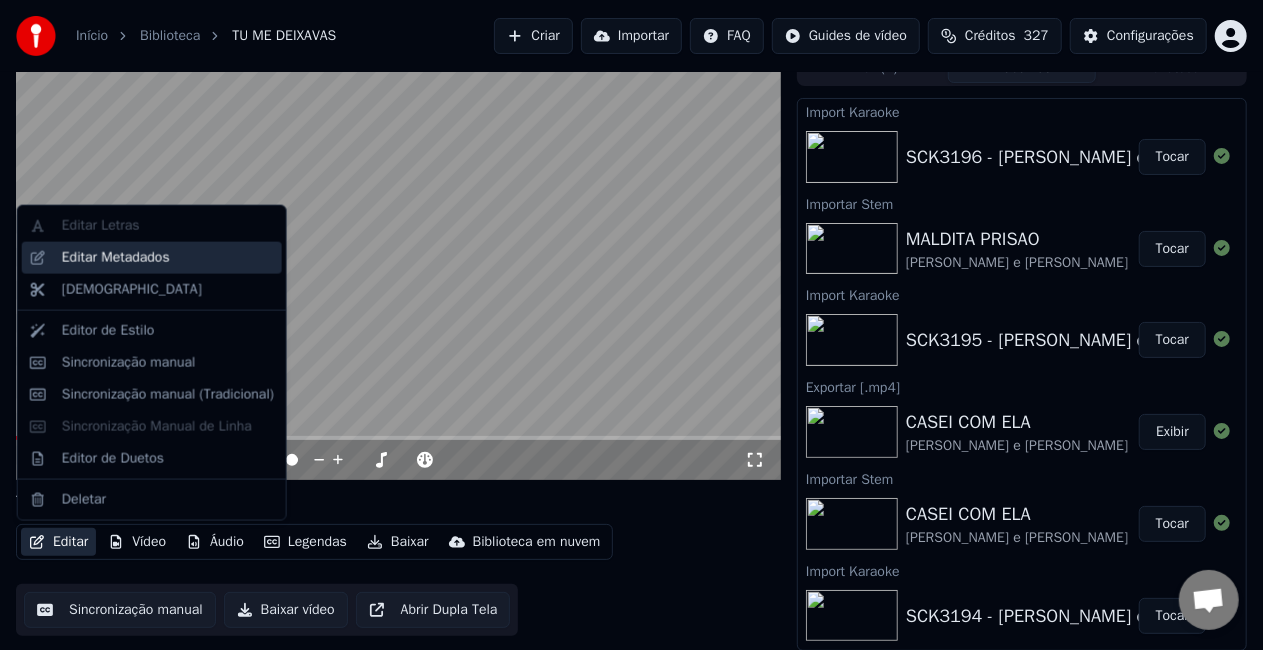 click on "Editar Metadados" at bounding box center (116, 258) 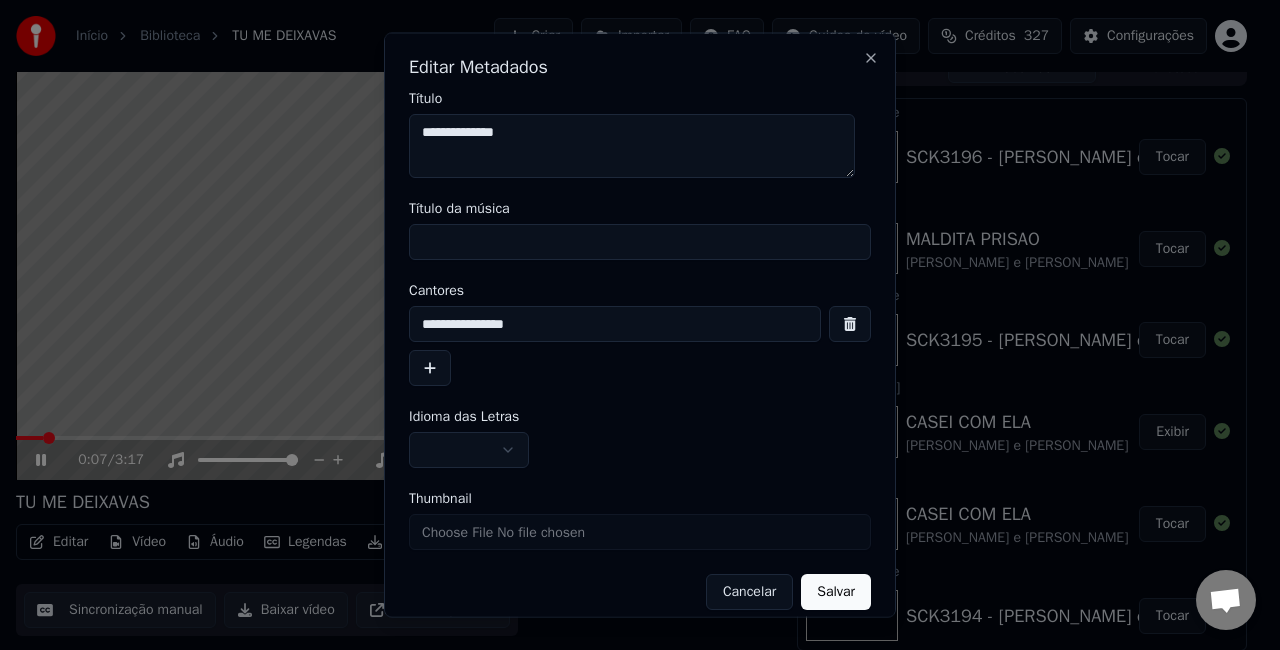 drag, startPoint x: 616, startPoint y: 128, endPoint x: 24, endPoint y: 158, distance: 592.75964 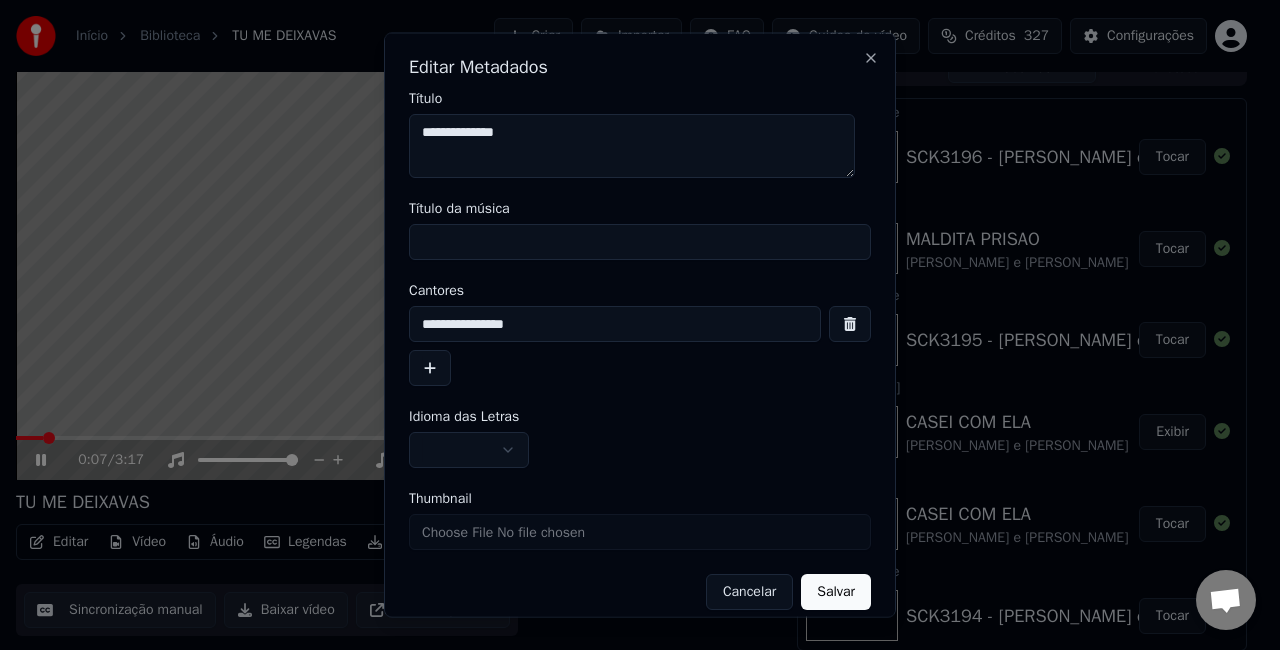 click on "Início Biblioteca TU ME DEIXAVAS Criar Importar FAQ Guides de vídeo Créditos 327 Configurações 0:07  /  3:17 TU ME DEIXAVAS Editar Vídeo Áudio Legendas Baixar Biblioteca em nuvem Sincronização manual Baixar vídeo Abrir Dupla Tela Fila ( 1 ) Trabalhos Biblioteca Import Karaoke SCK3196 - [PERSON_NAME] e [PERSON_NAME] - TU ME DEIXAVAS Tocar Importar Stem MALDITA [PERSON_NAME] e [PERSON_NAME] Import Karaoke SCK3195 - [PERSON_NAME] e [PERSON_NAME] PRISAO Tocar Exportar [.mp4] CASEI COM ELA [PERSON_NAME] e [PERSON_NAME] Exibir Importar Stem CASEI COM ELA [PERSON_NAME] e [PERSON_NAME] Import Karaoke SCK3194 - [PERSON_NAME] e [PERSON_NAME] - CASEI COM ELA Tocar Importar Stem SOMOS [DEMOGRAPHIC_DATA] [PERSON_NAME] e [PERSON_NAME] Import Karaoke SCK3193 - [PERSON_NAME] e [PERSON_NAME] - SOMOS CIGANOS Tocar Exportar [.mp4] NINGUEM GOSTA MAIS DA NOITE [PERSON_NAME] E [PERSON_NAME] Exibir Exportar [.mp4] MENINAS DA MINHA TERRA [PERSON_NAME] Exibir Exportar [.mp4] MEUS QUERIDOS PAIS [PERSON_NAME] Exibir Exportar [.mp4] EU NÃO QUERO MAIS TROCAR DE AMOR 2025 Diapasao Exibir Importar Stem Diapasao HI" at bounding box center (631, 303) 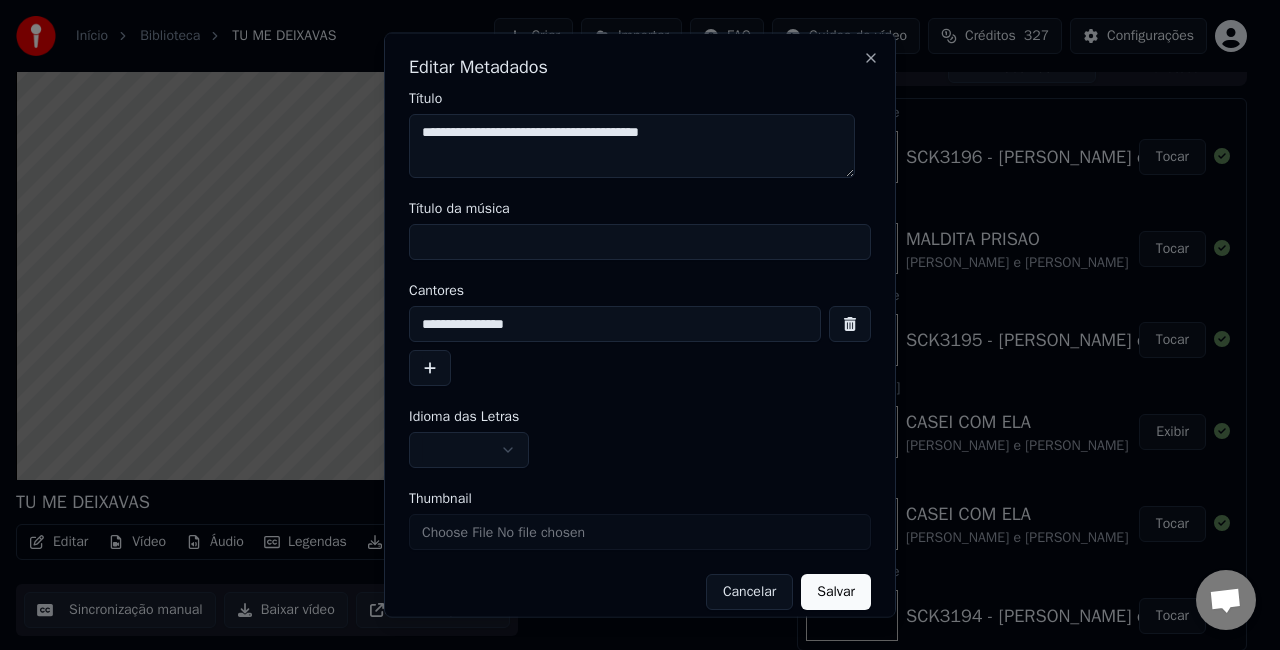 type on "**********" 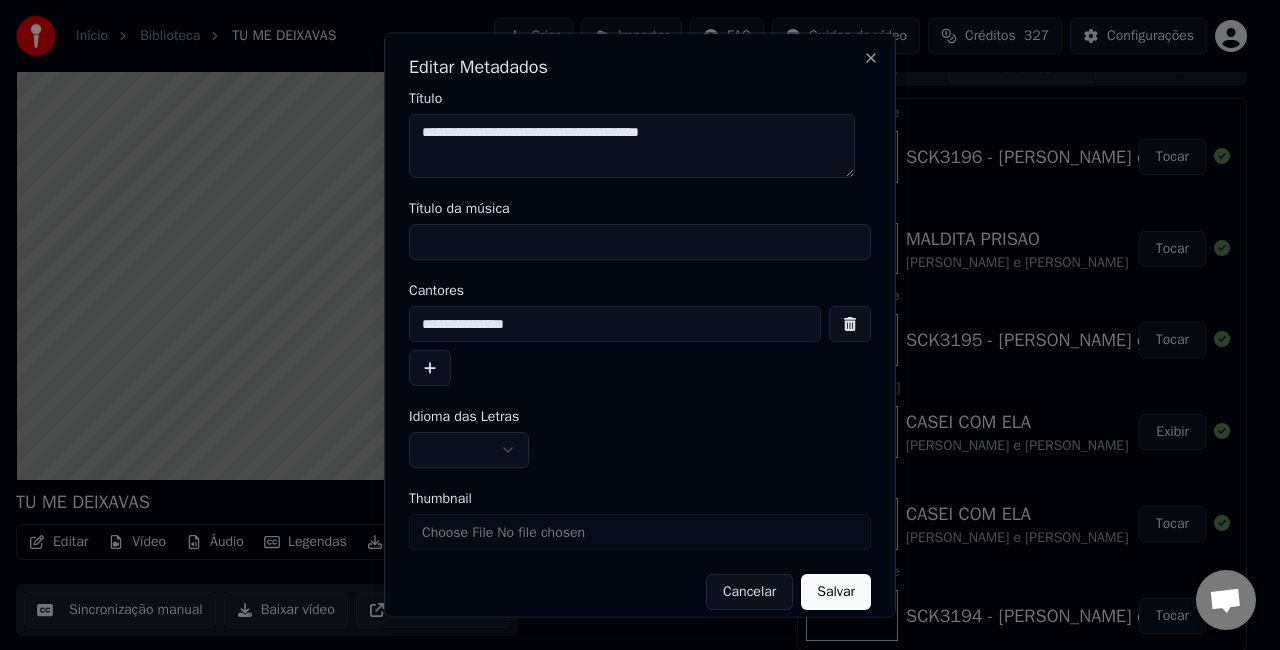 paste on "**********" 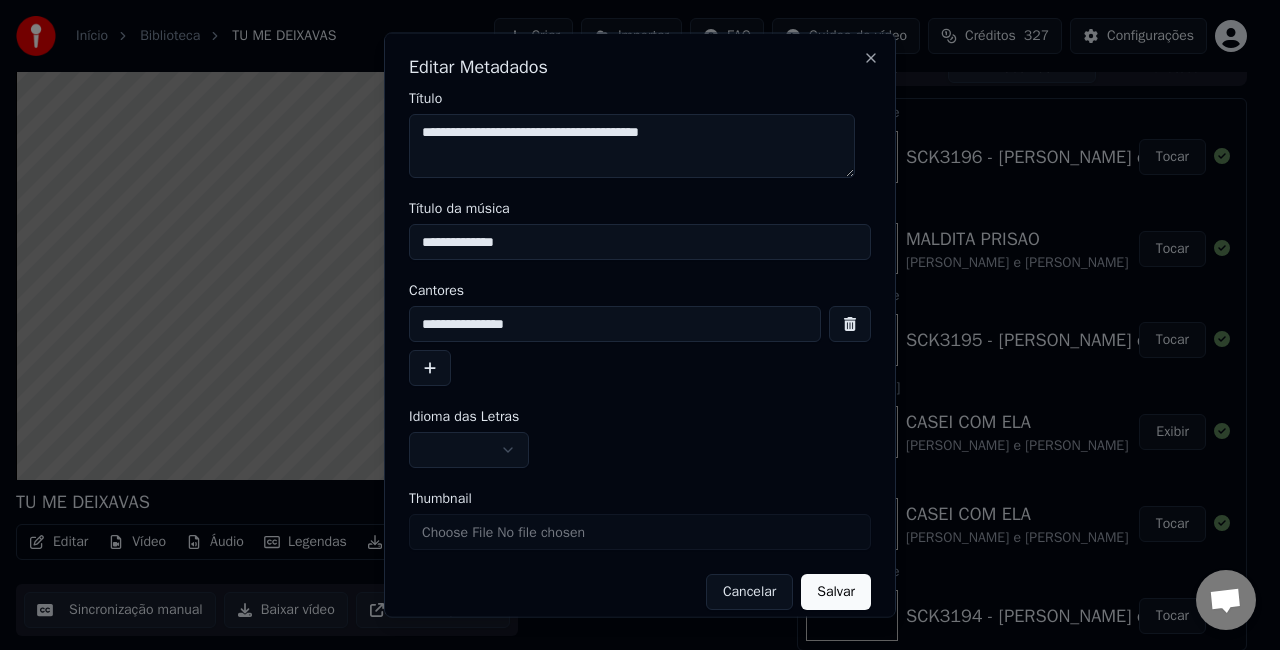 type on "**********" 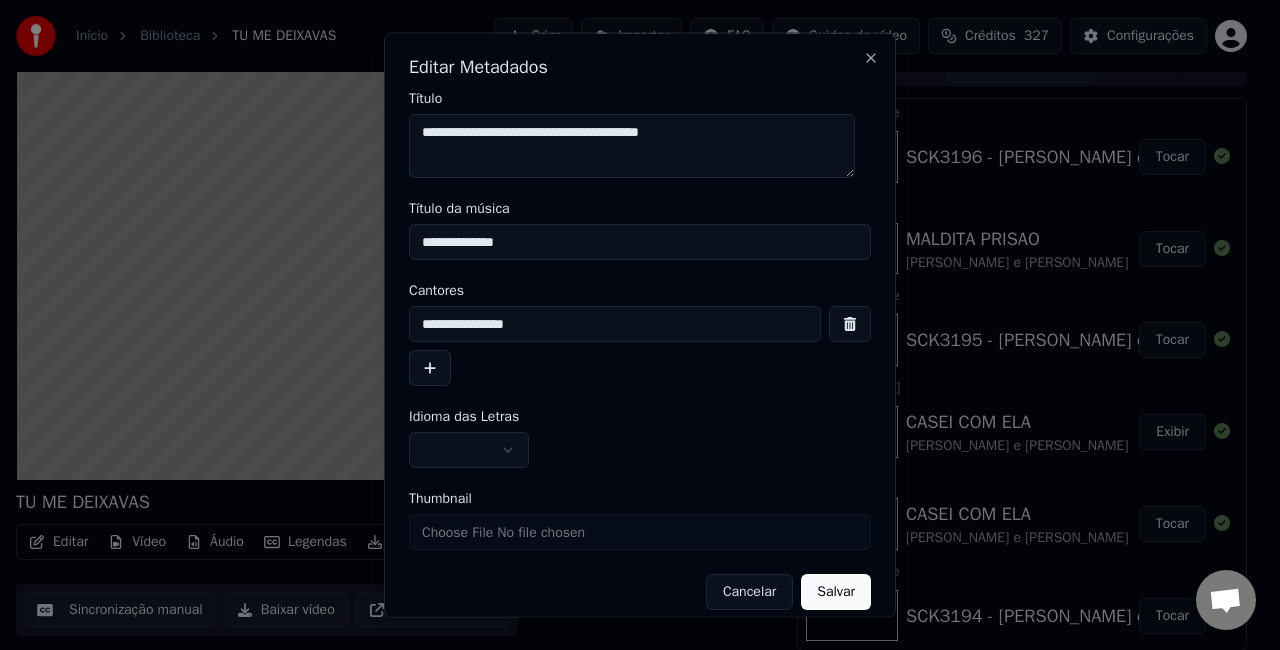 click at bounding box center (469, 450) 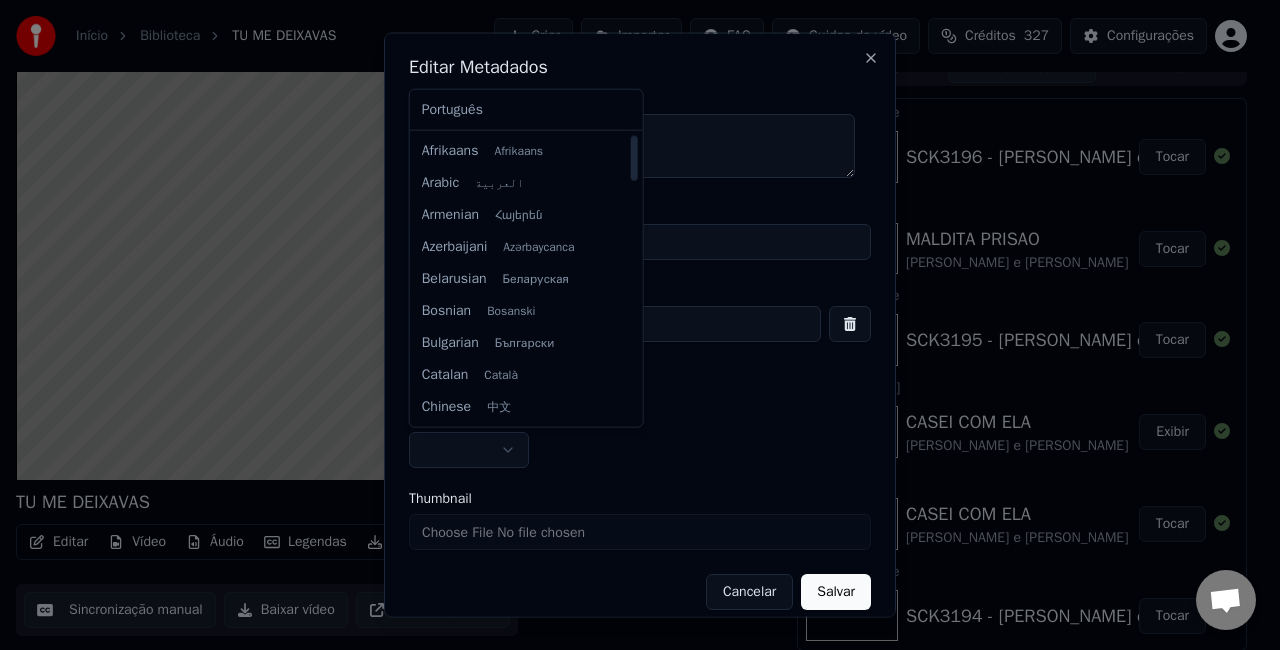 select on "**" 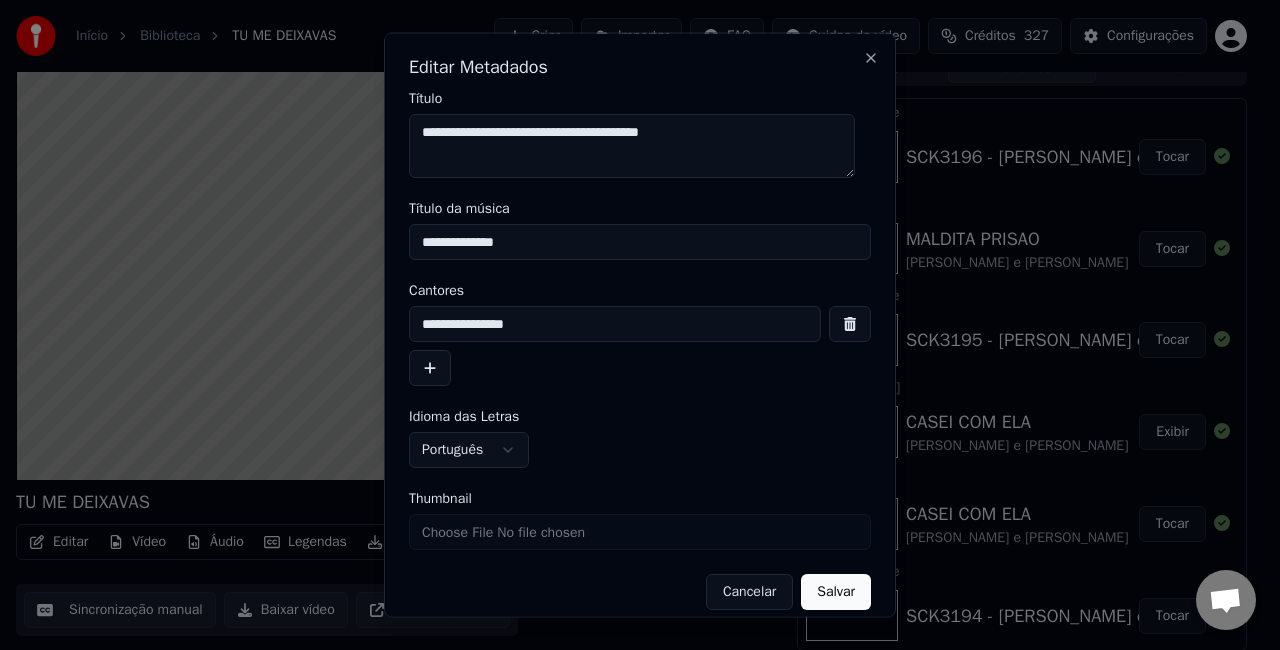 click on "Salvar" at bounding box center [836, 592] 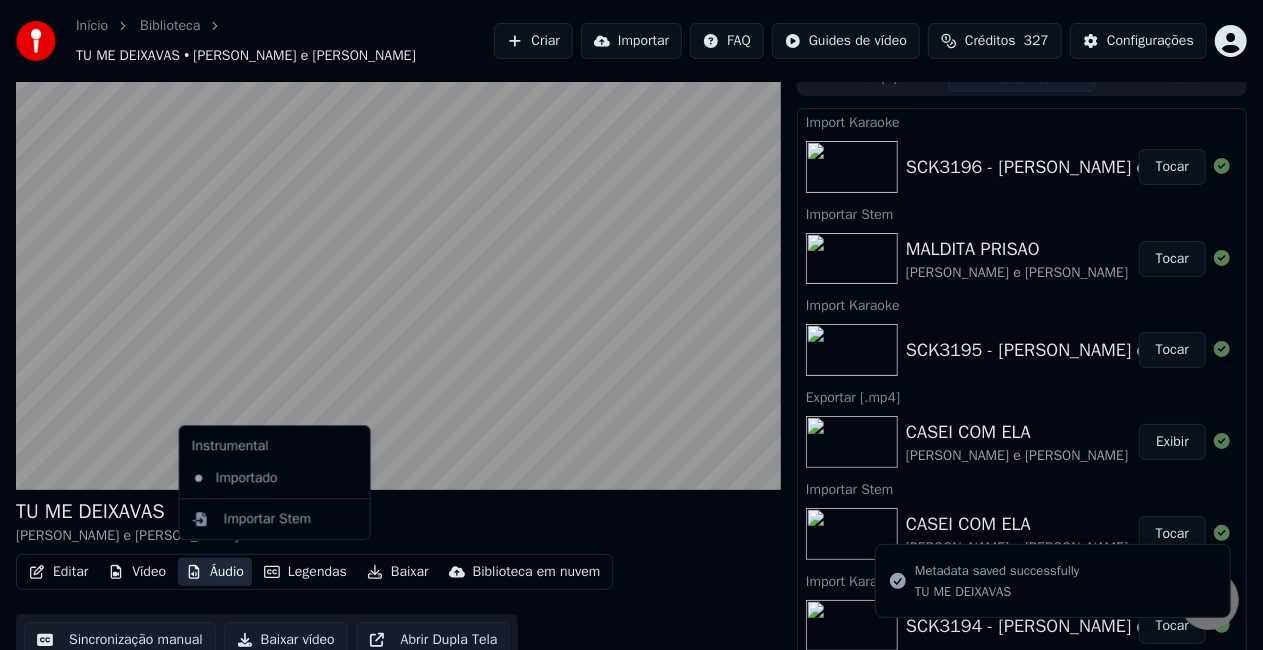click on "Áudio" at bounding box center (215, 572) 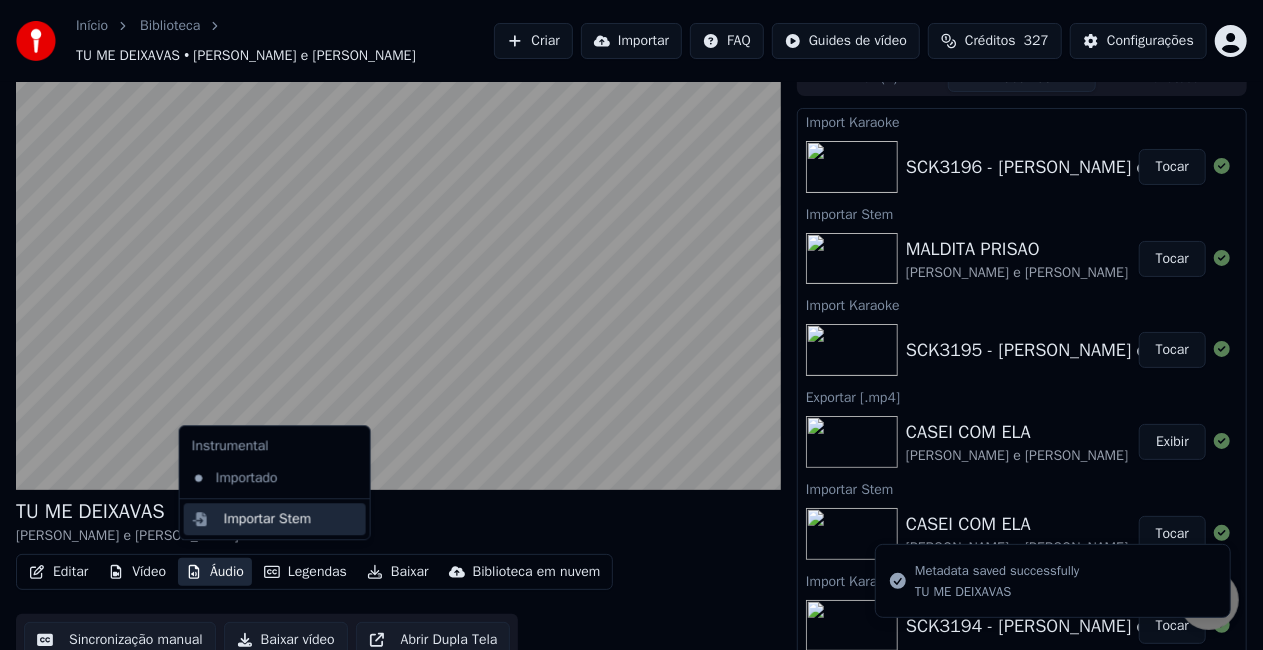 click on "Importar Stem" at bounding box center (268, 519) 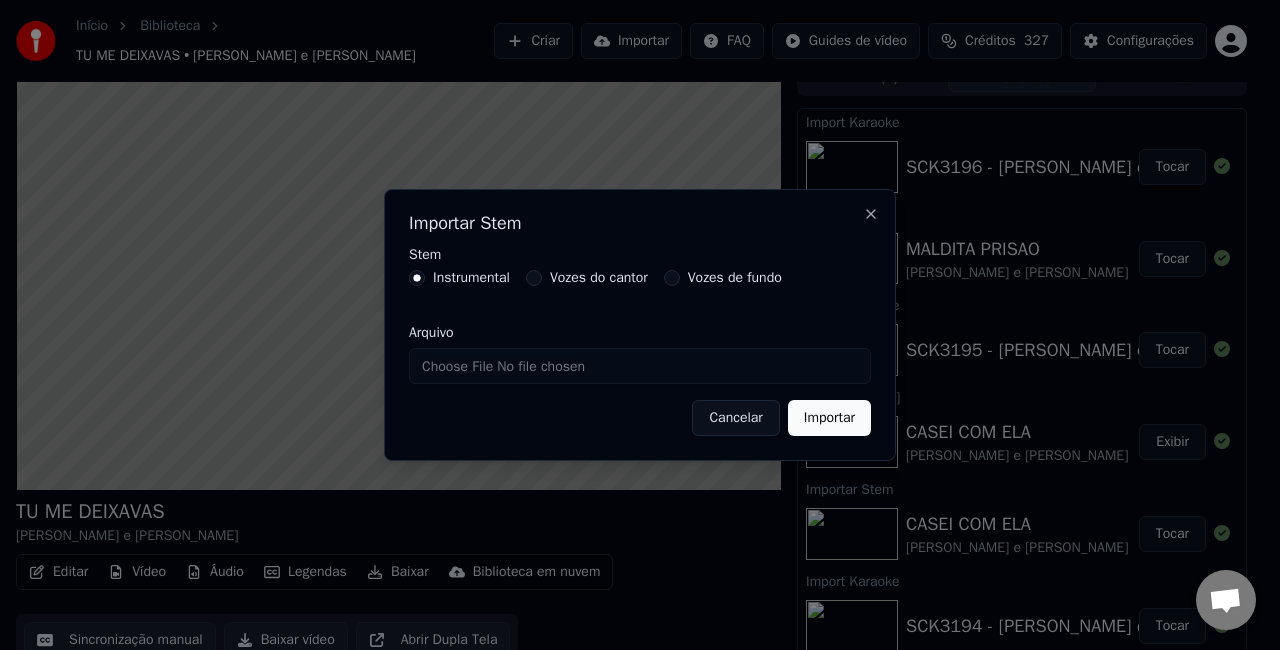 click on "Vozes de fundo" at bounding box center (735, 278) 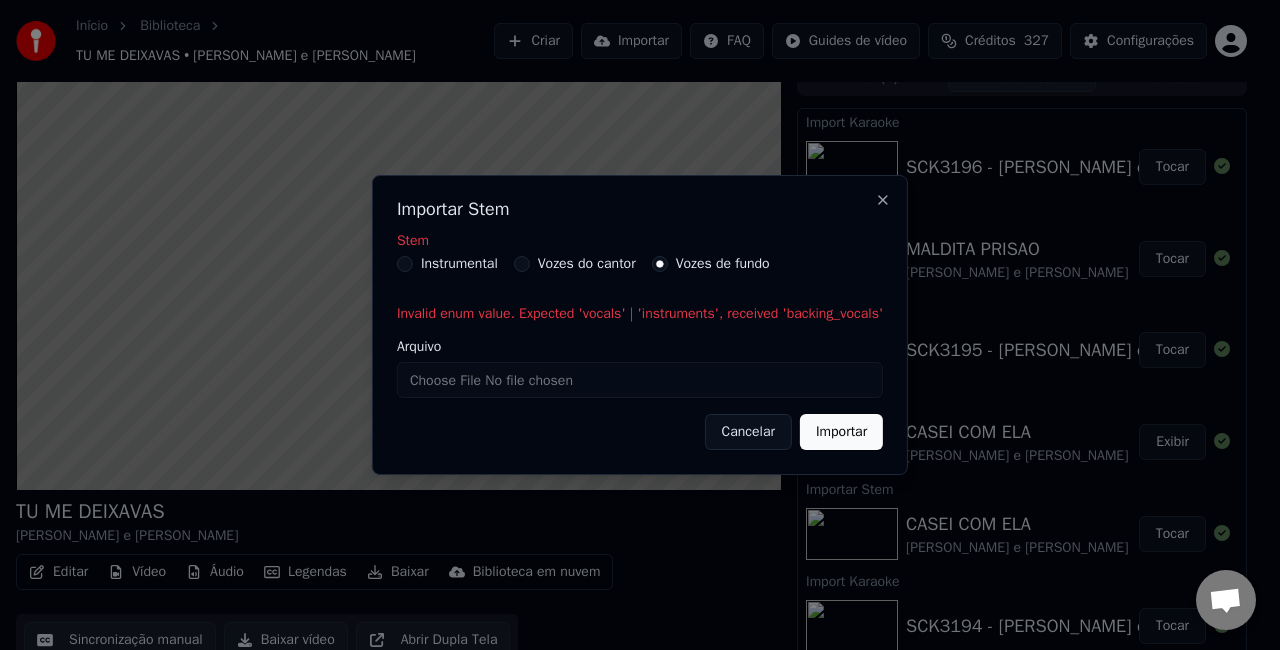 click on "Vozes do cantor" at bounding box center (587, 264) 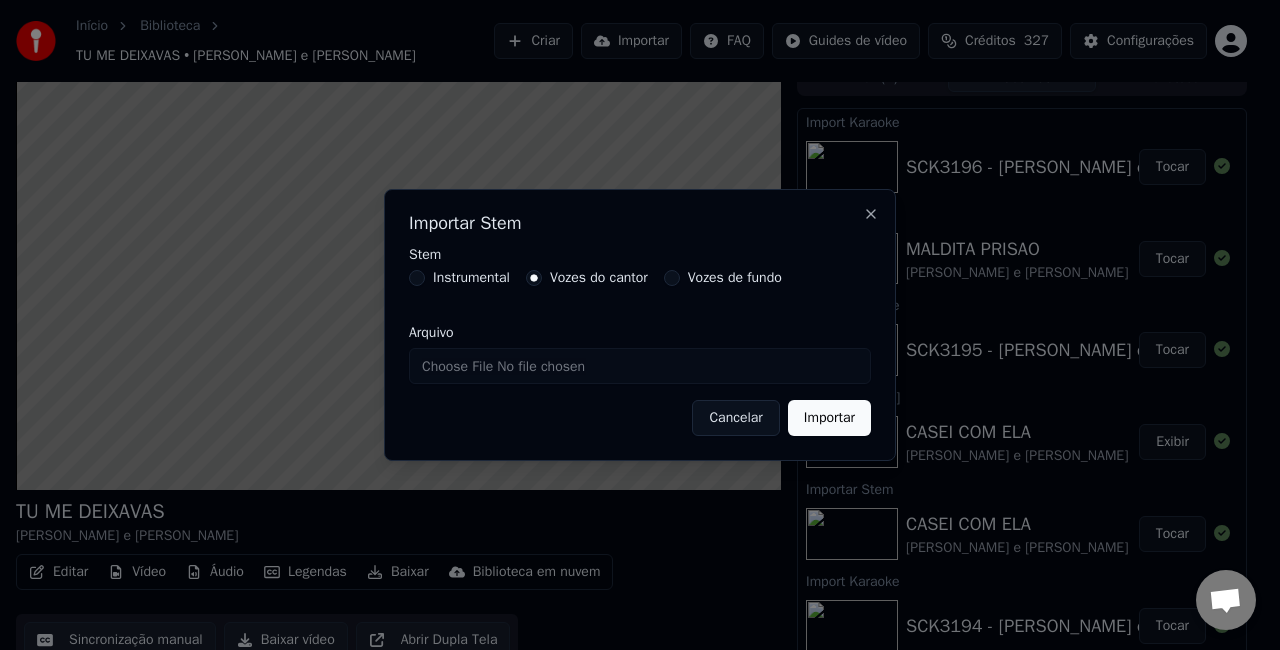 click on "Arquivo" at bounding box center [640, 366] 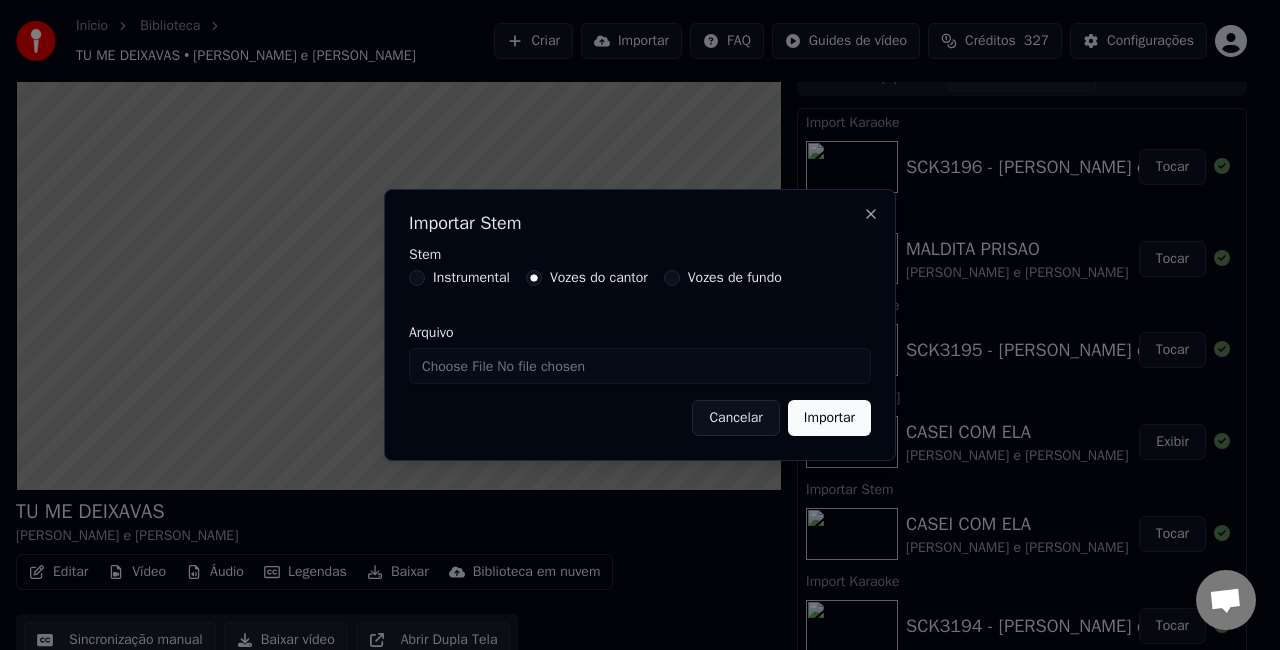 type on "**********" 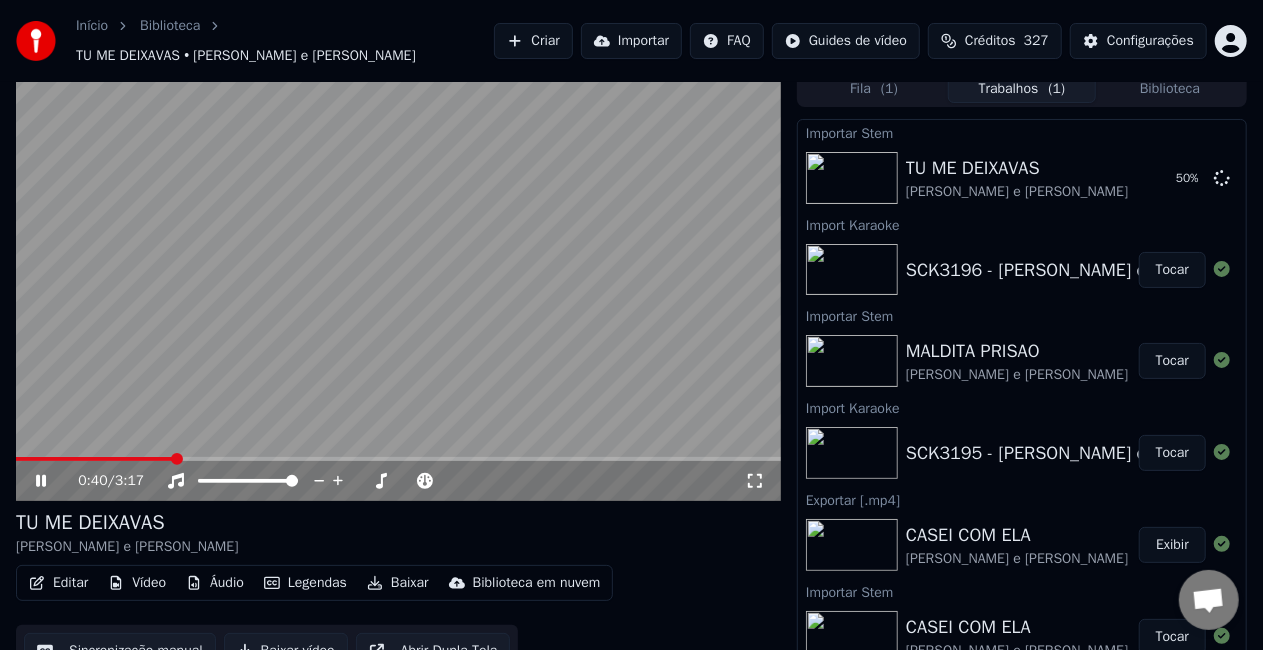 scroll, scrollTop: 0, scrollLeft: 0, axis: both 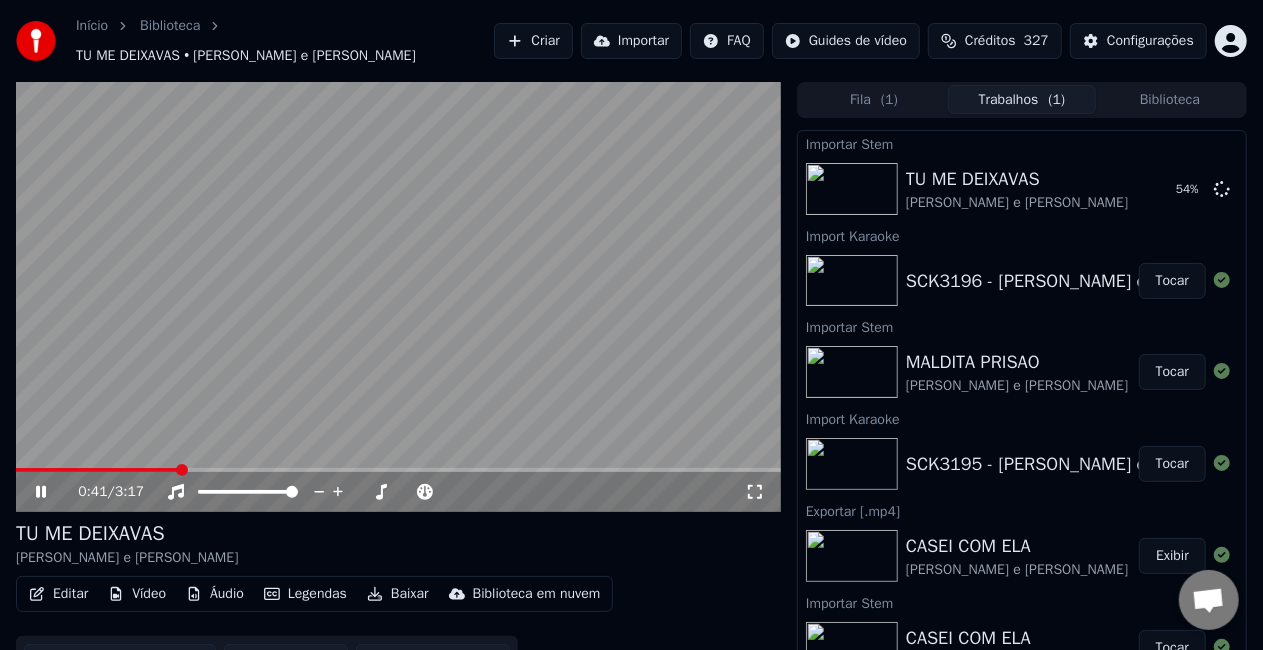 click on "Biblioteca" at bounding box center [1170, 99] 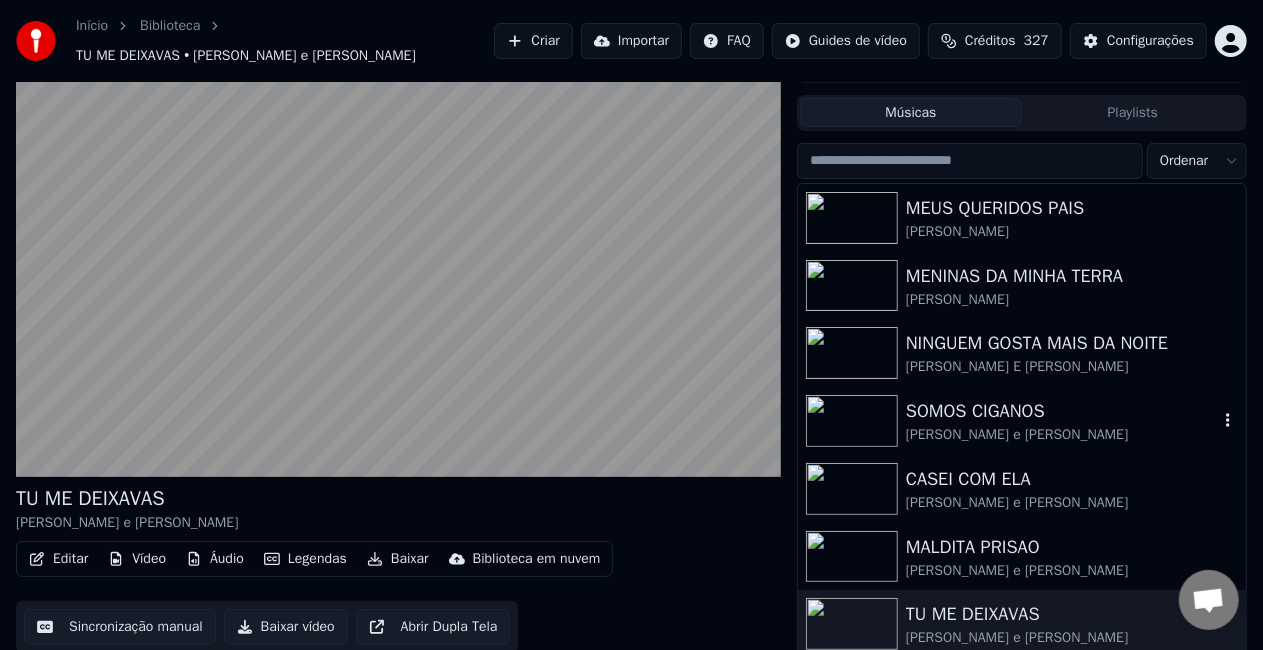 scroll, scrollTop: 45, scrollLeft: 0, axis: vertical 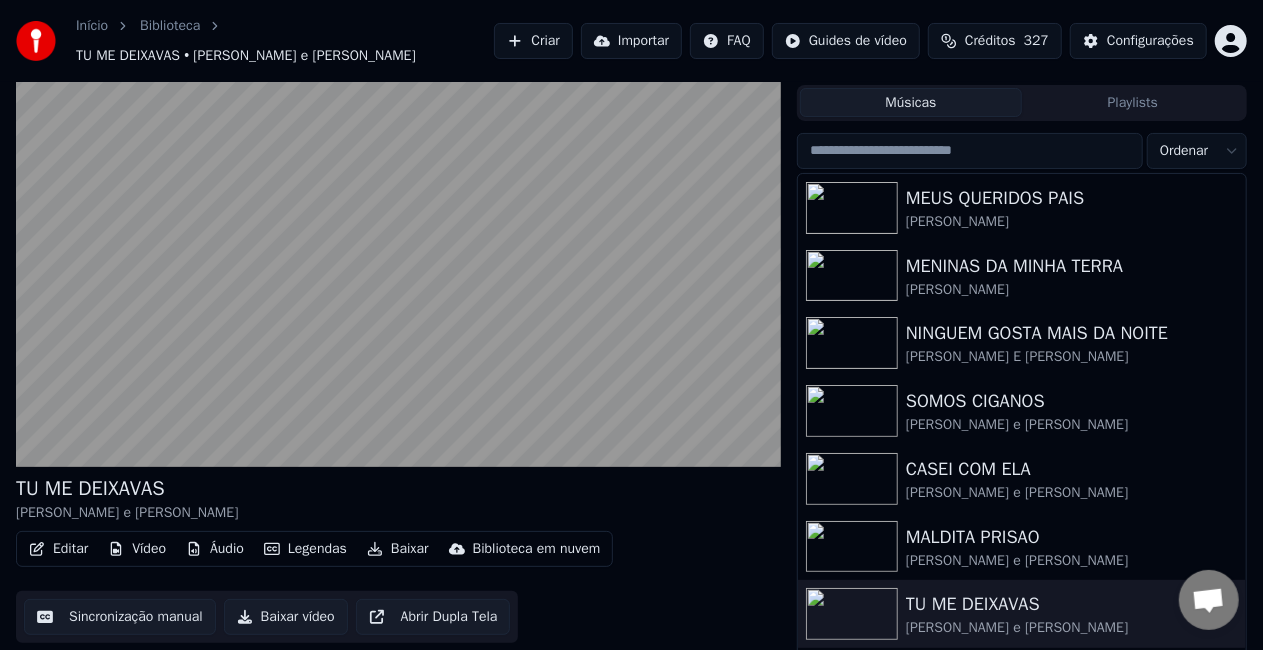 click at bounding box center (970, 151) 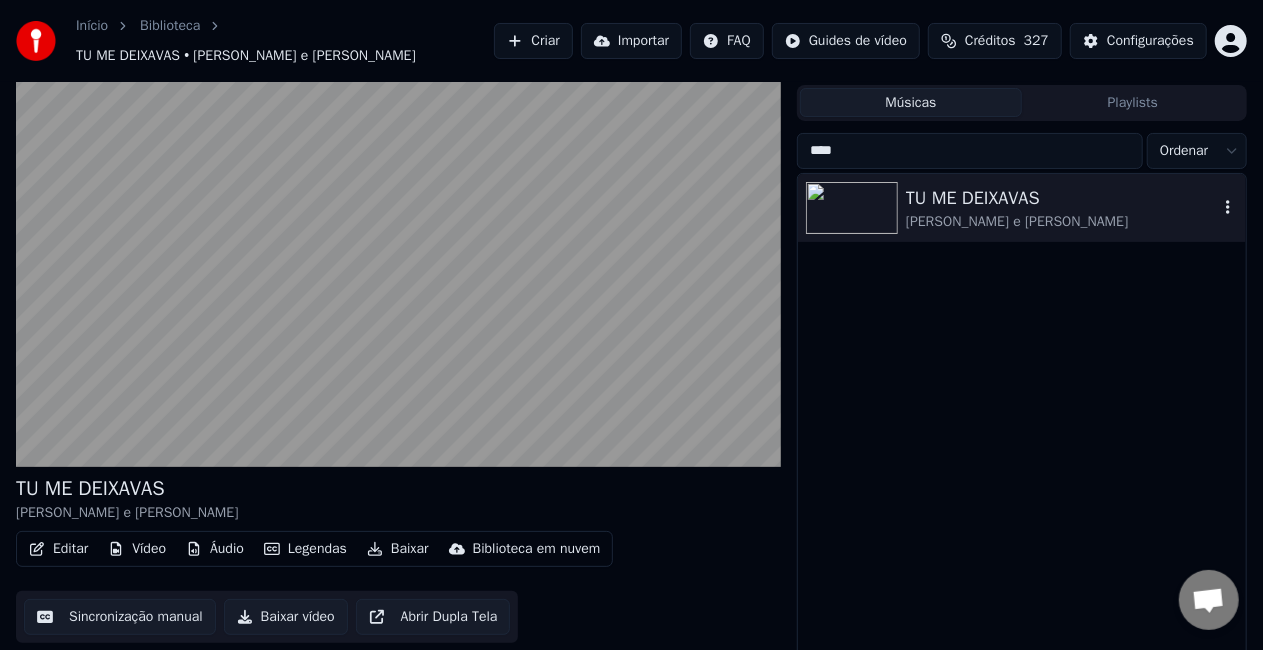 type on "****" 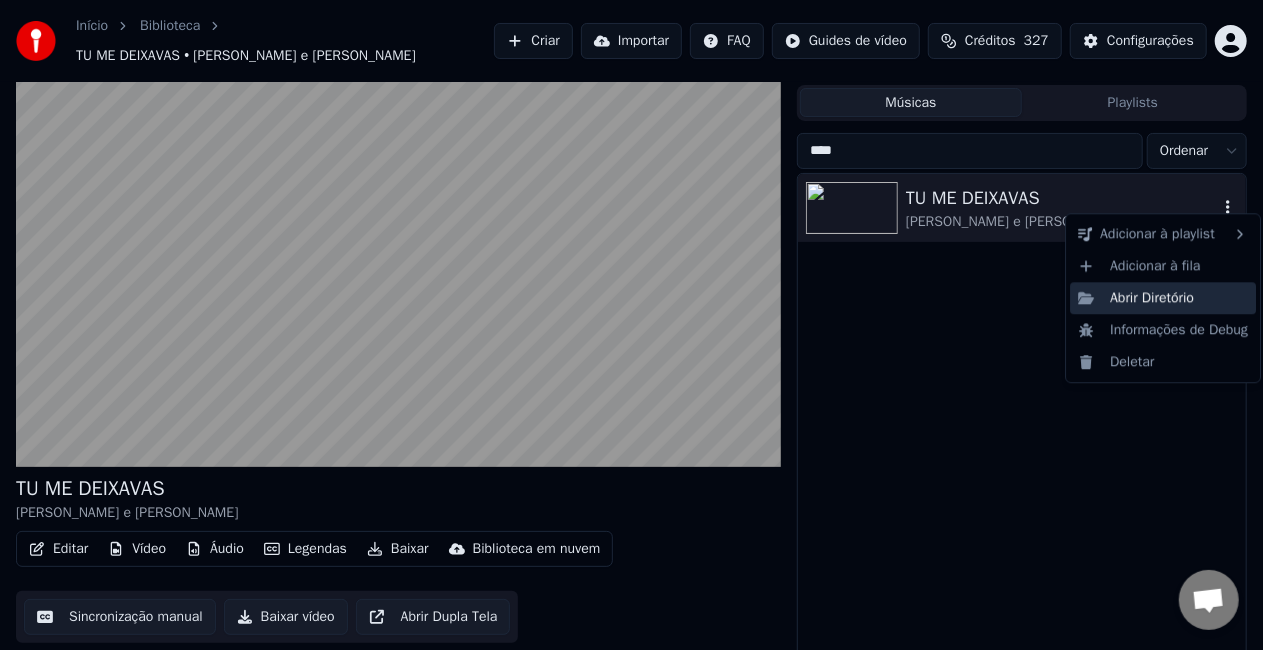 click on "Abrir Diretório" at bounding box center [1163, 298] 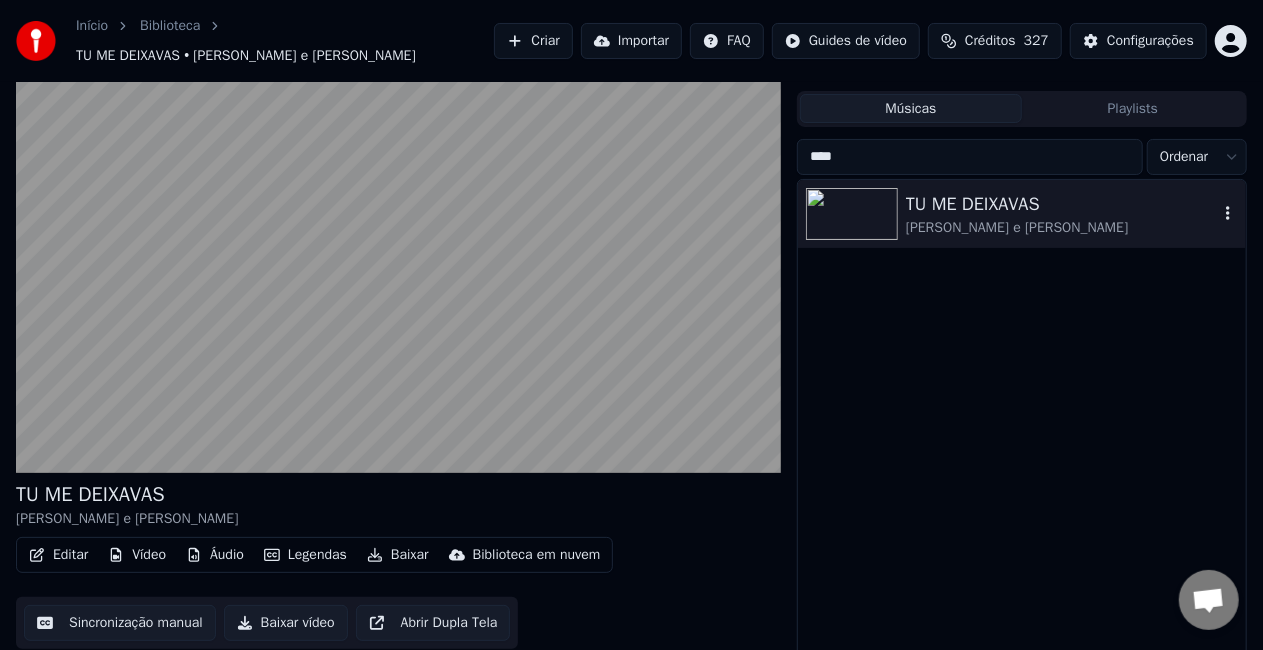 scroll, scrollTop: 0, scrollLeft: 0, axis: both 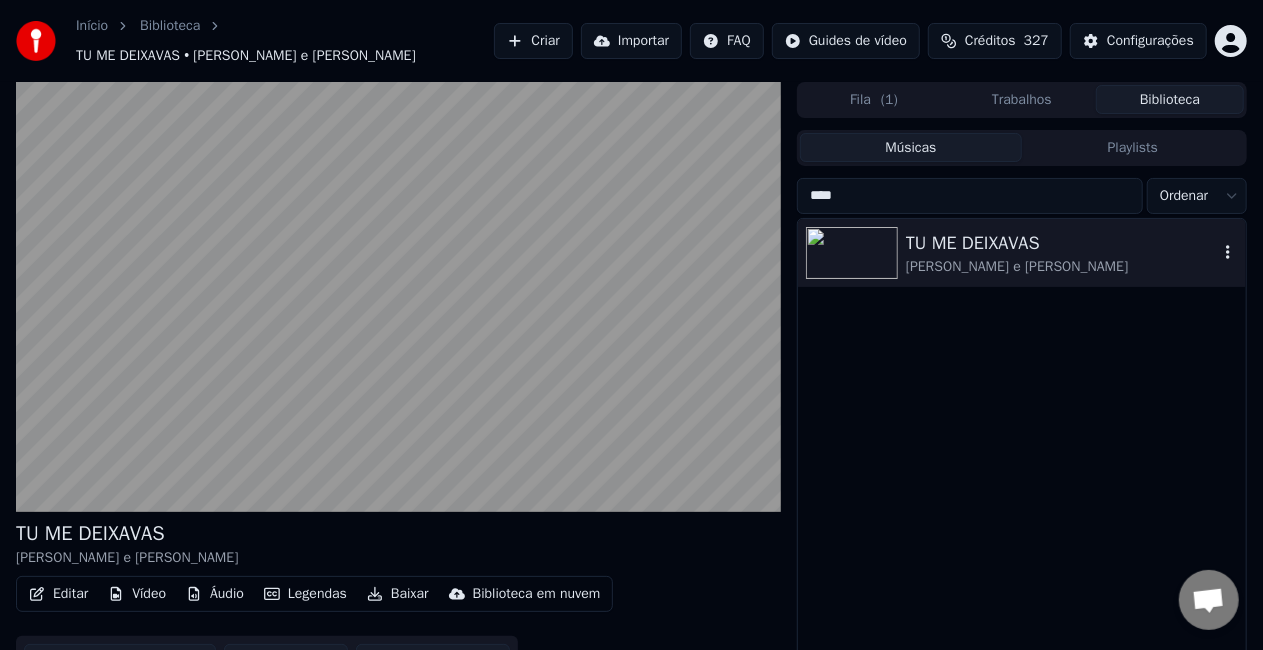 click on "Trabalhos" at bounding box center [1022, 99] 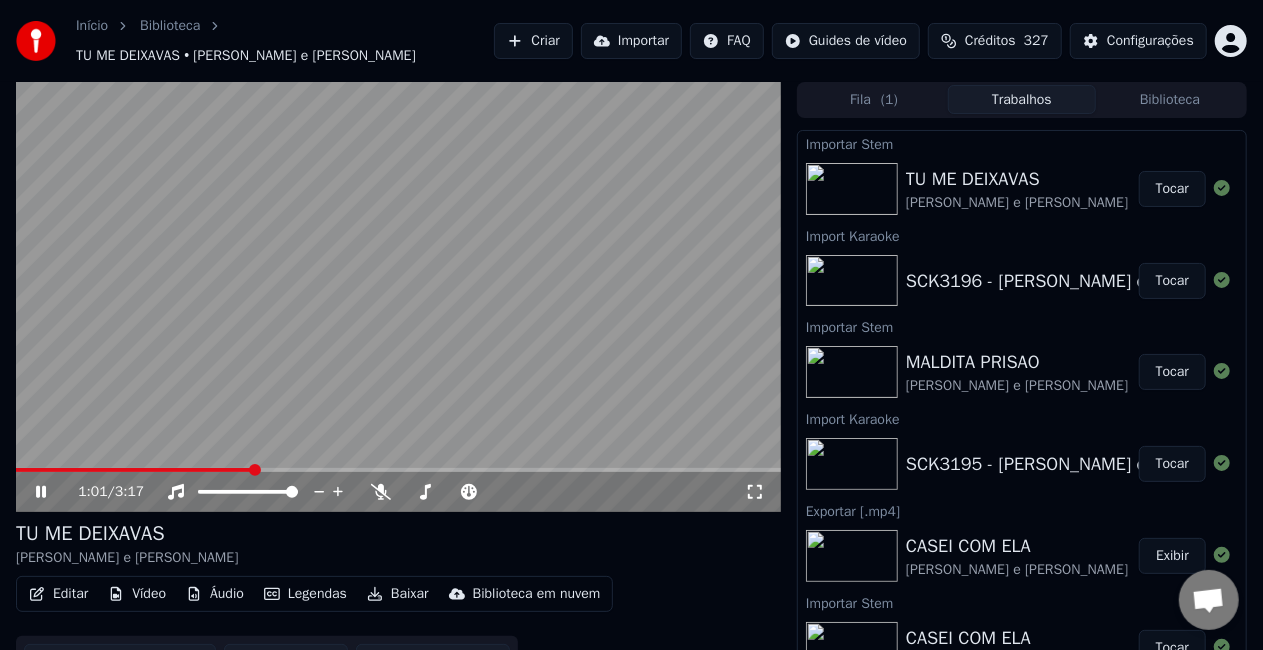 click on "Áudio" at bounding box center [215, 594] 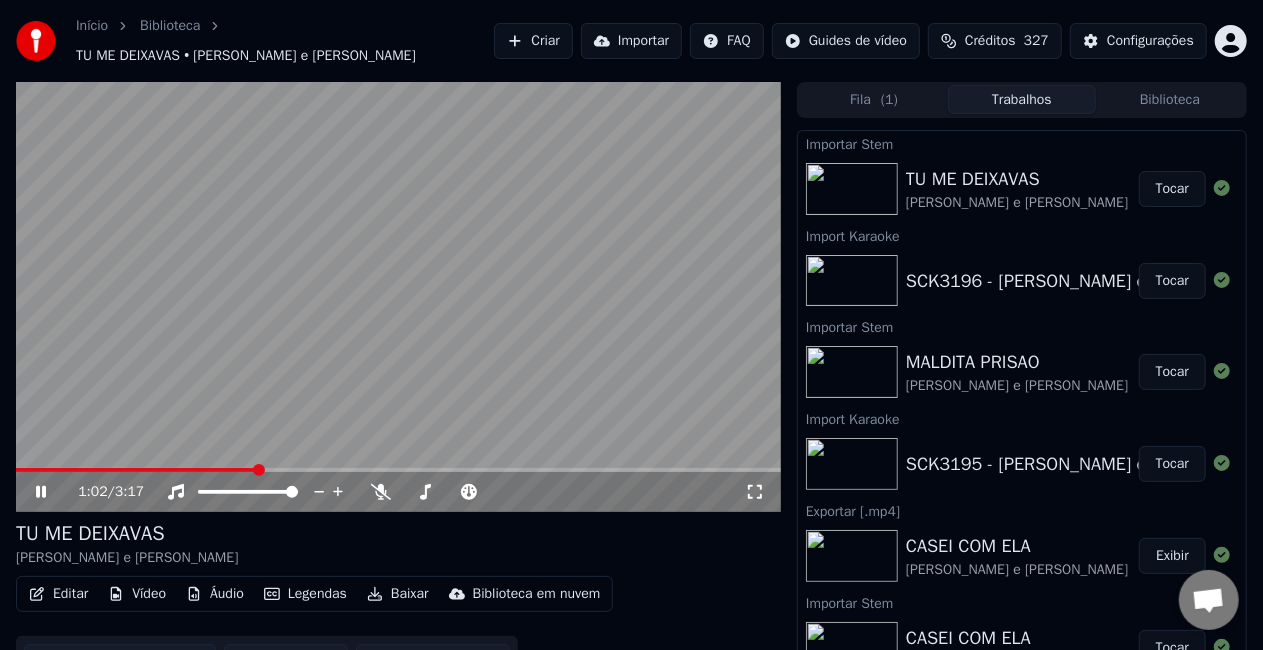 click at bounding box center (398, 297) 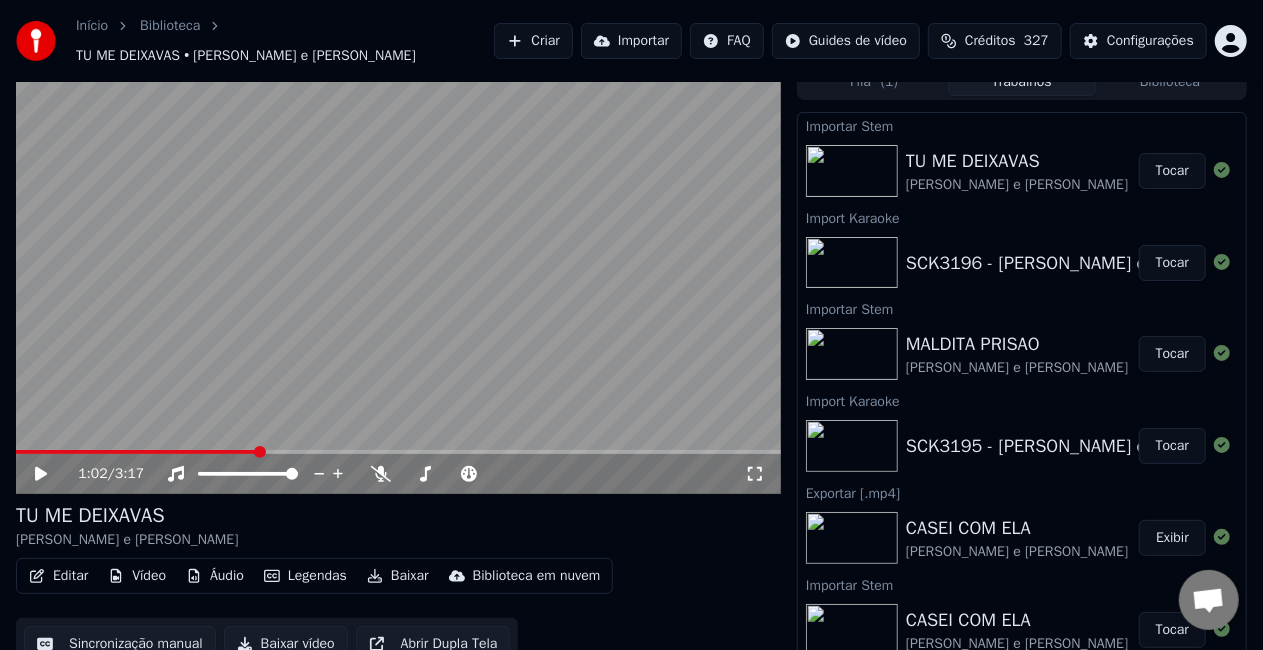 scroll, scrollTop: 28, scrollLeft: 0, axis: vertical 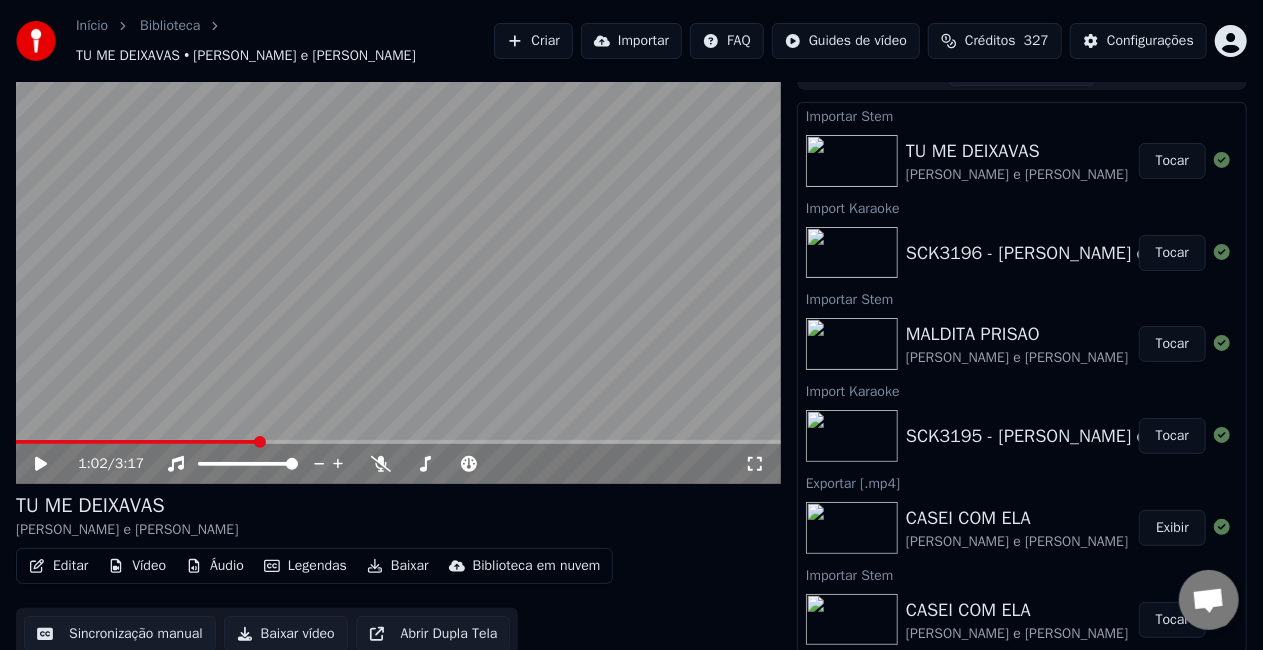 click on "Baixar vídeo" at bounding box center (286, 634) 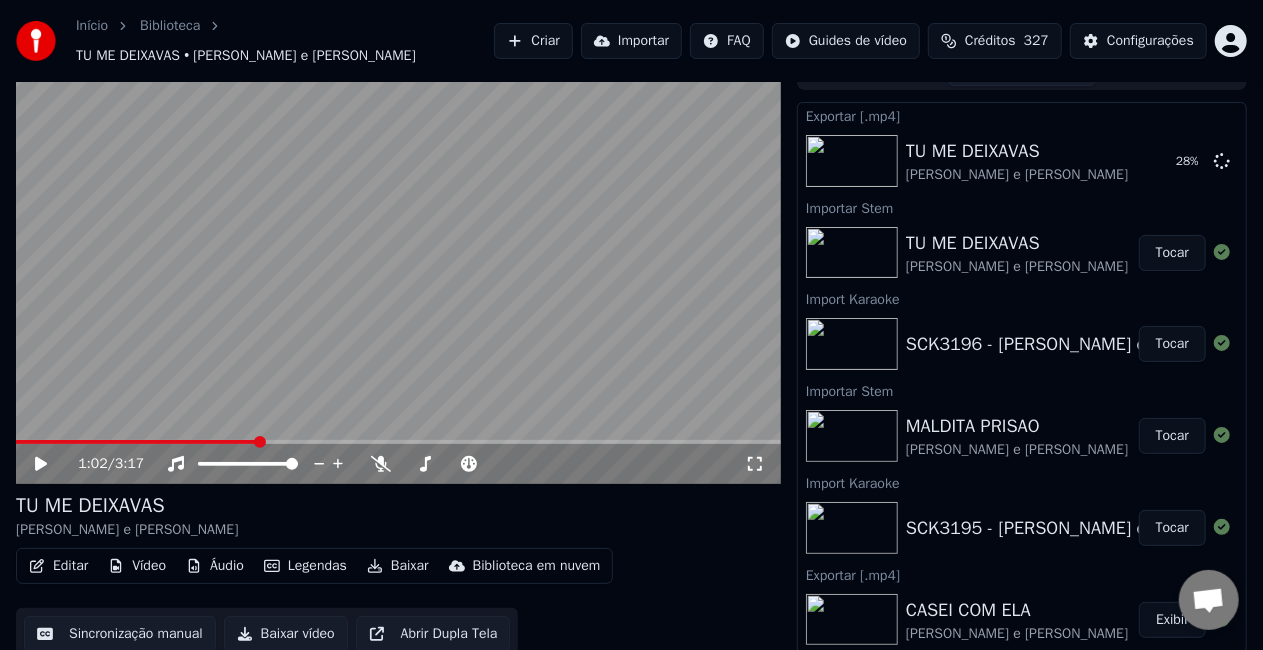 scroll, scrollTop: 0, scrollLeft: 0, axis: both 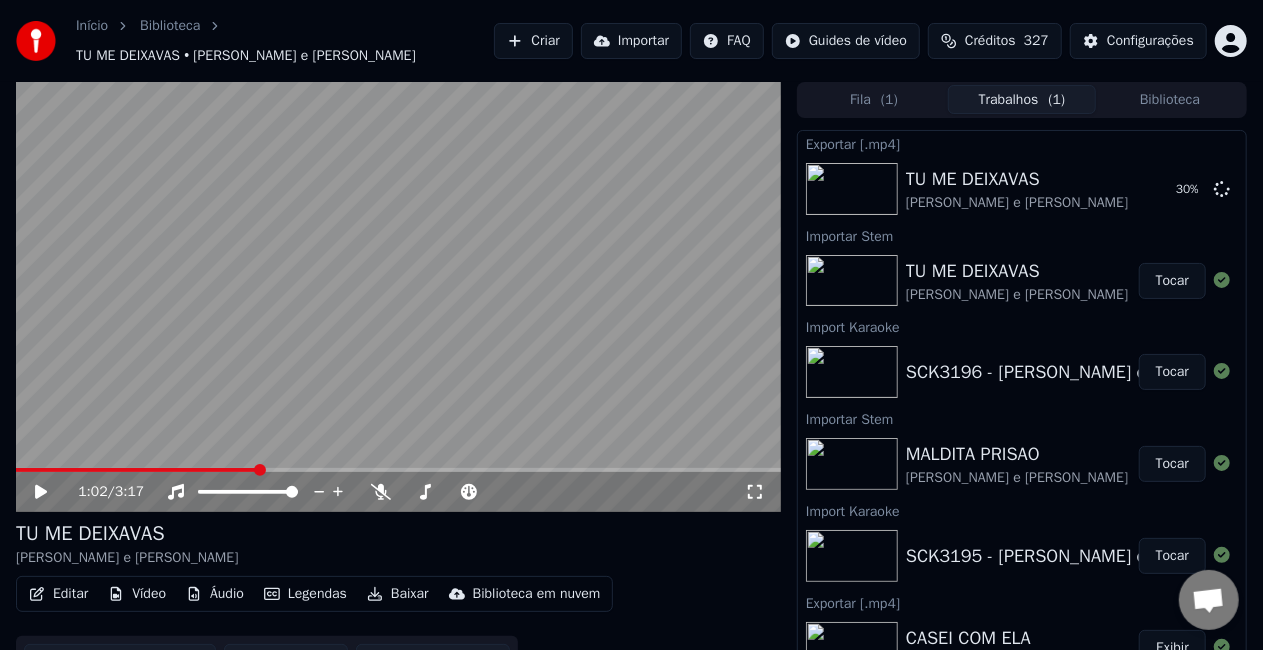 click on "Biblioteca" at bounding box center [1170, 99] 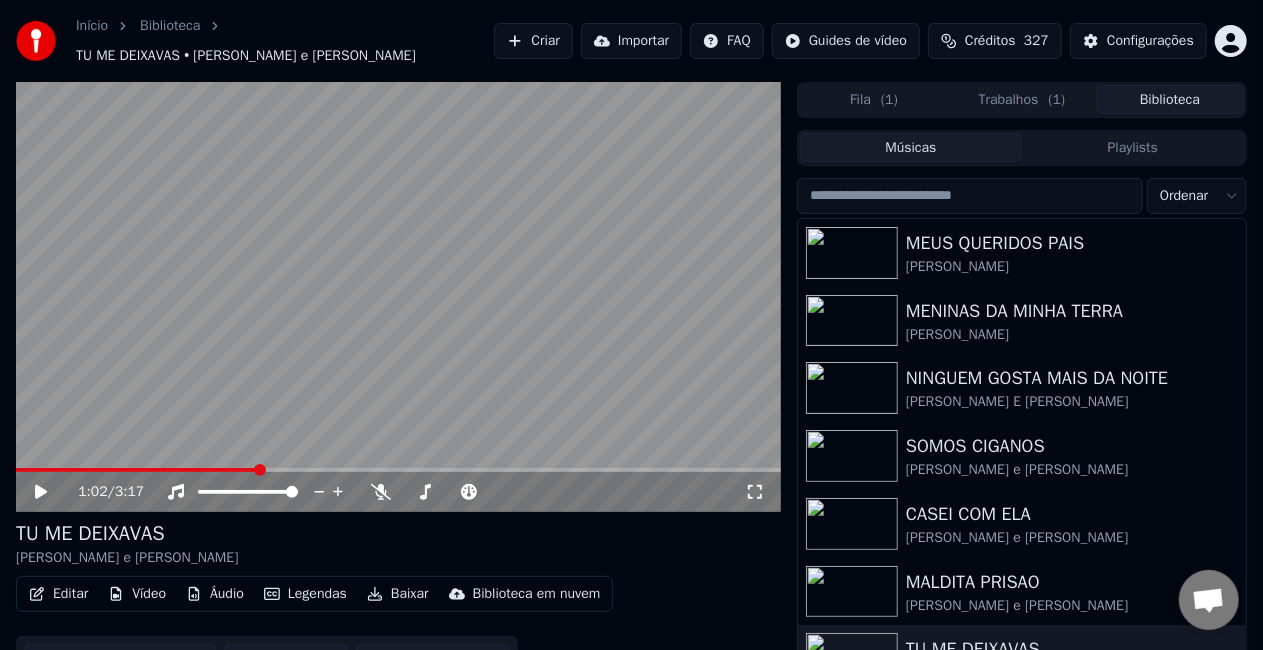 click at bounding box center [970, 196] 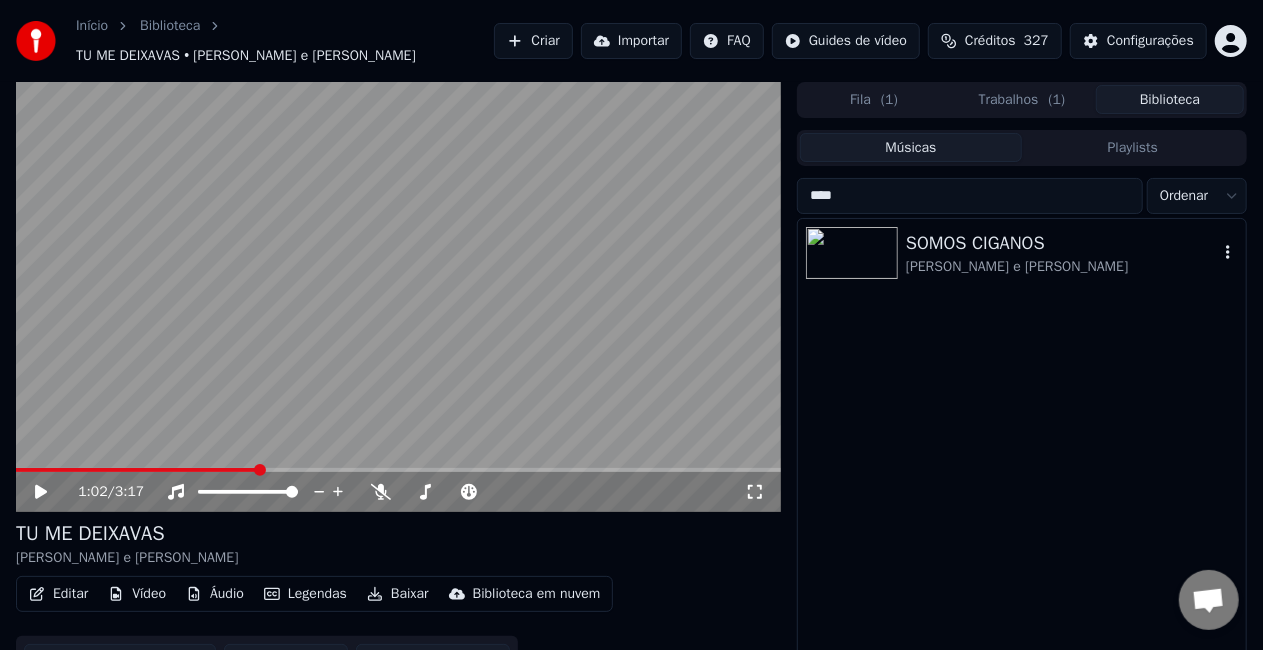type on "****" 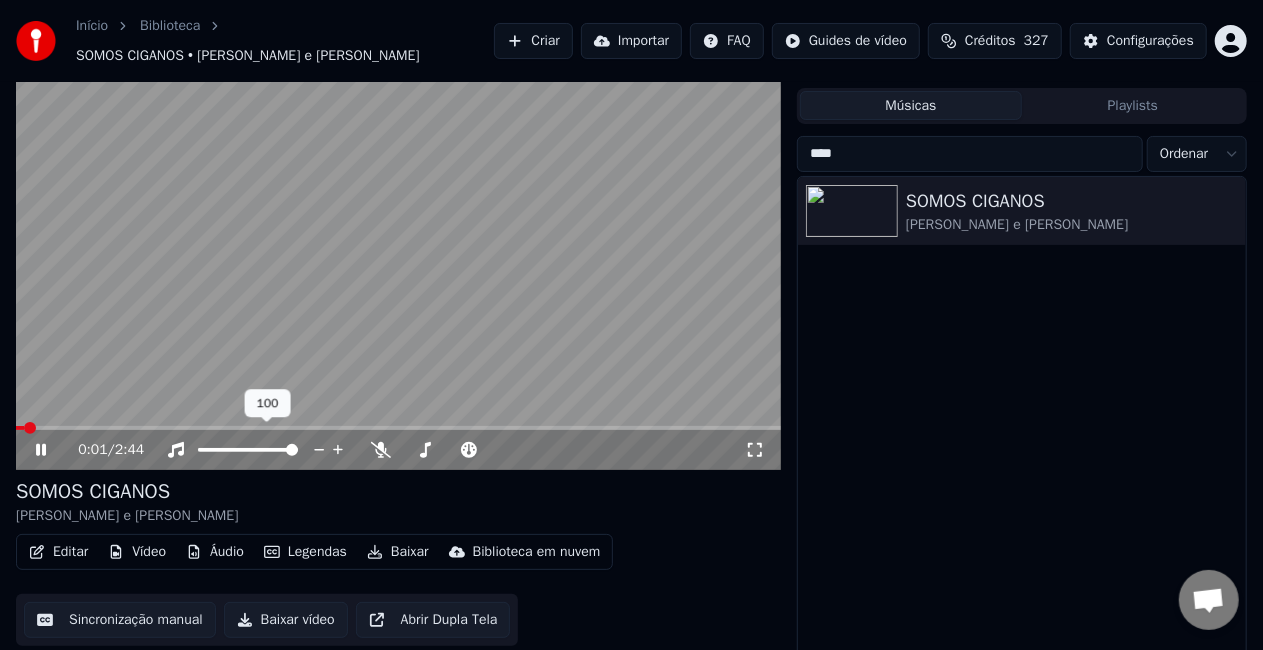 scroll, scrollTop: 45, scrollLeft: 0, axis: vertical 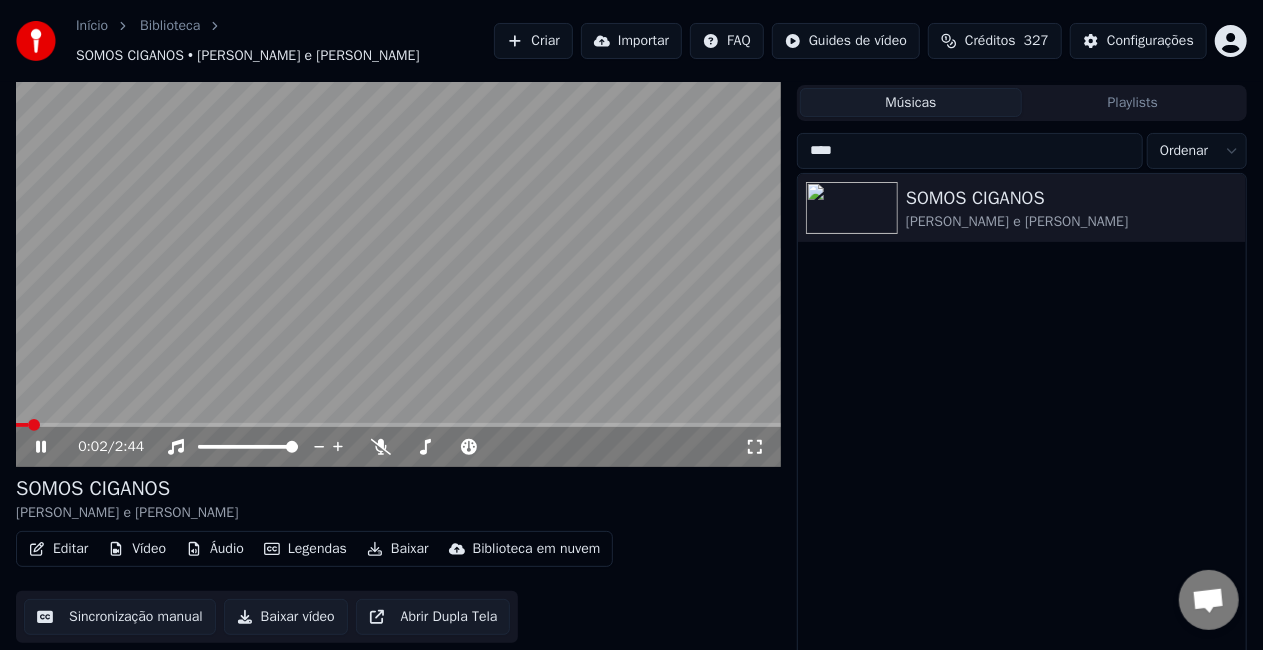 click on "Baixar vídeo" at bounding box center (286, 617) 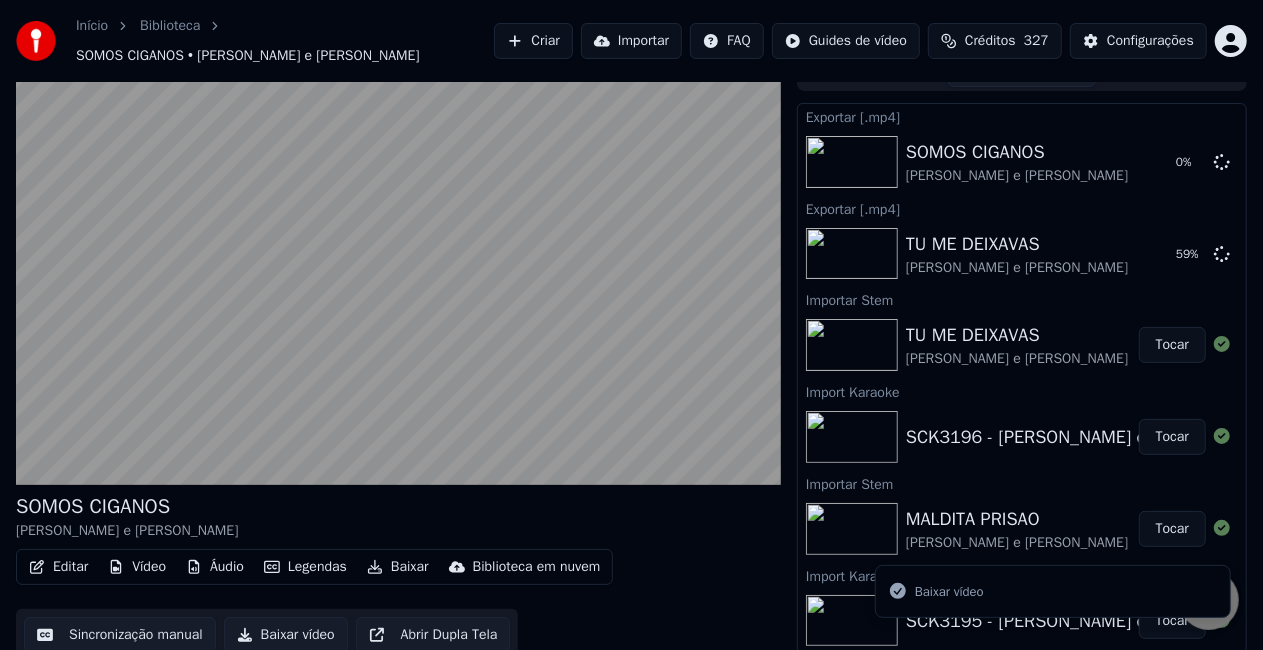 scroll, scrollTop: 0, scrollLeft: 0, axis: both 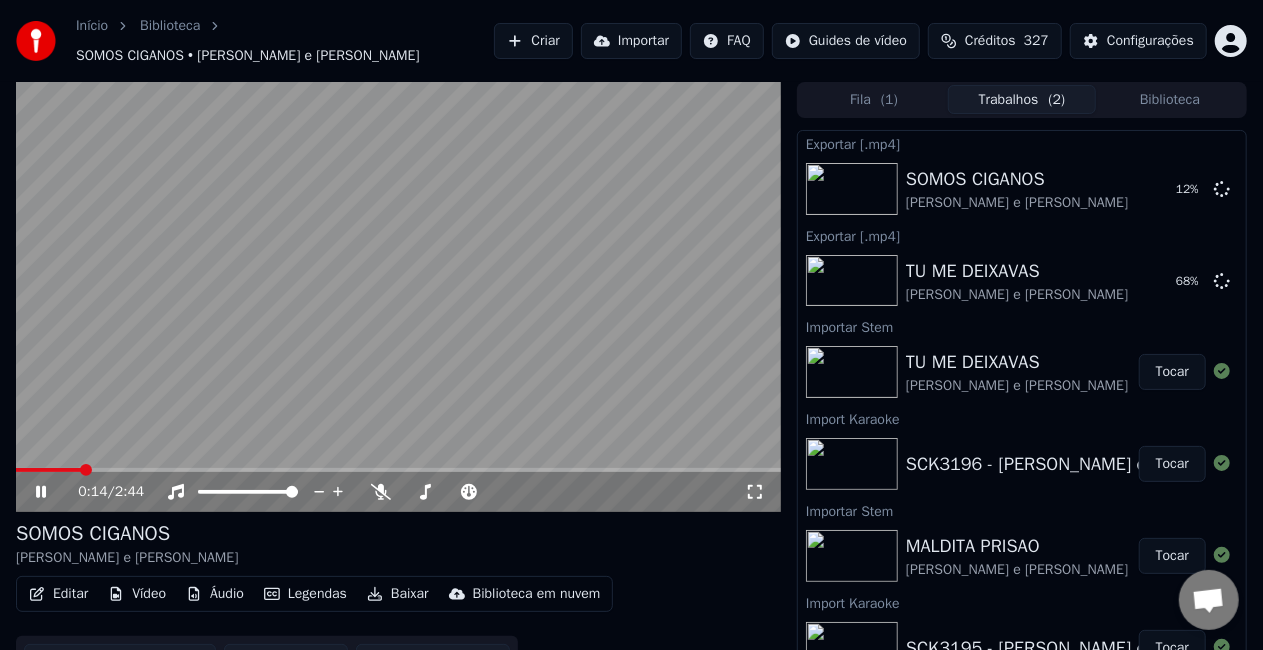 click on "Biblioteca" at bounding box center (1170, 99) 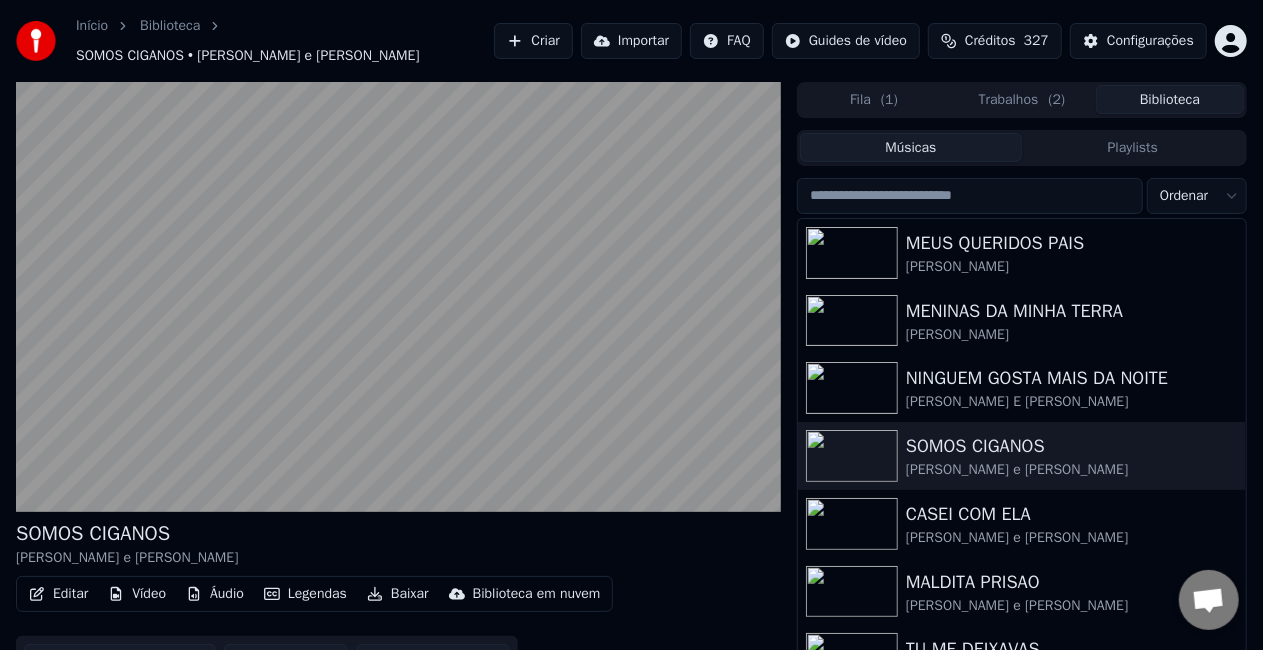 click at bounding box center [970, 196] 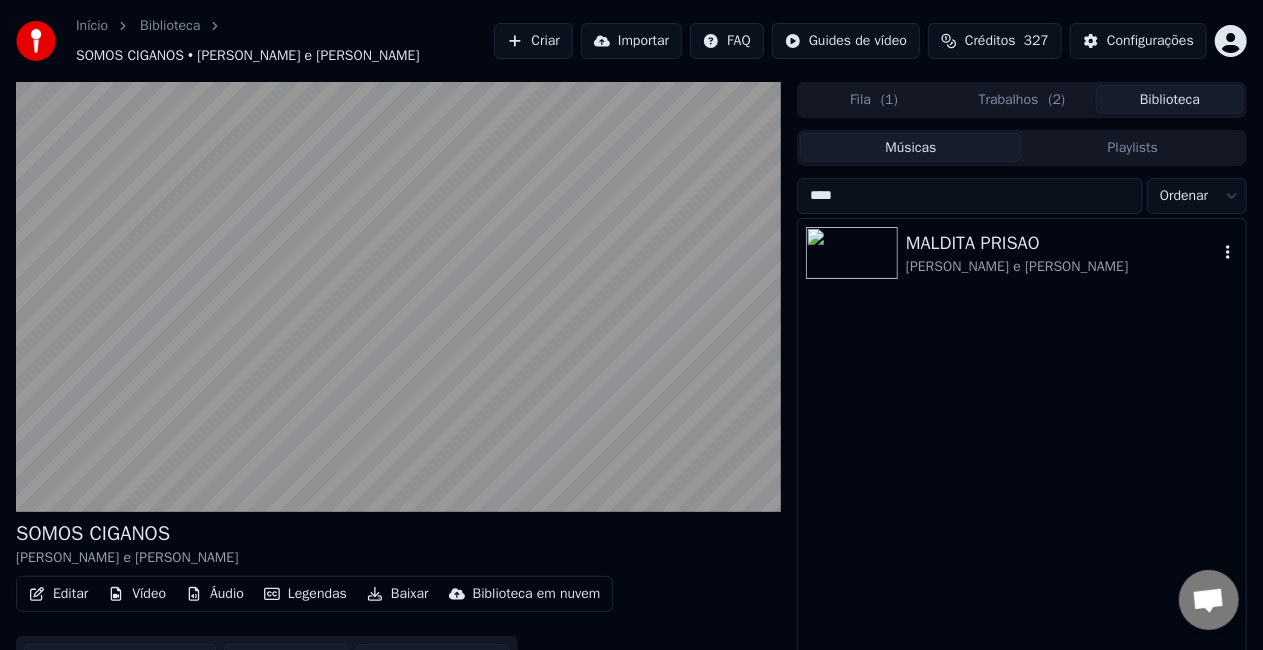 type on "****" 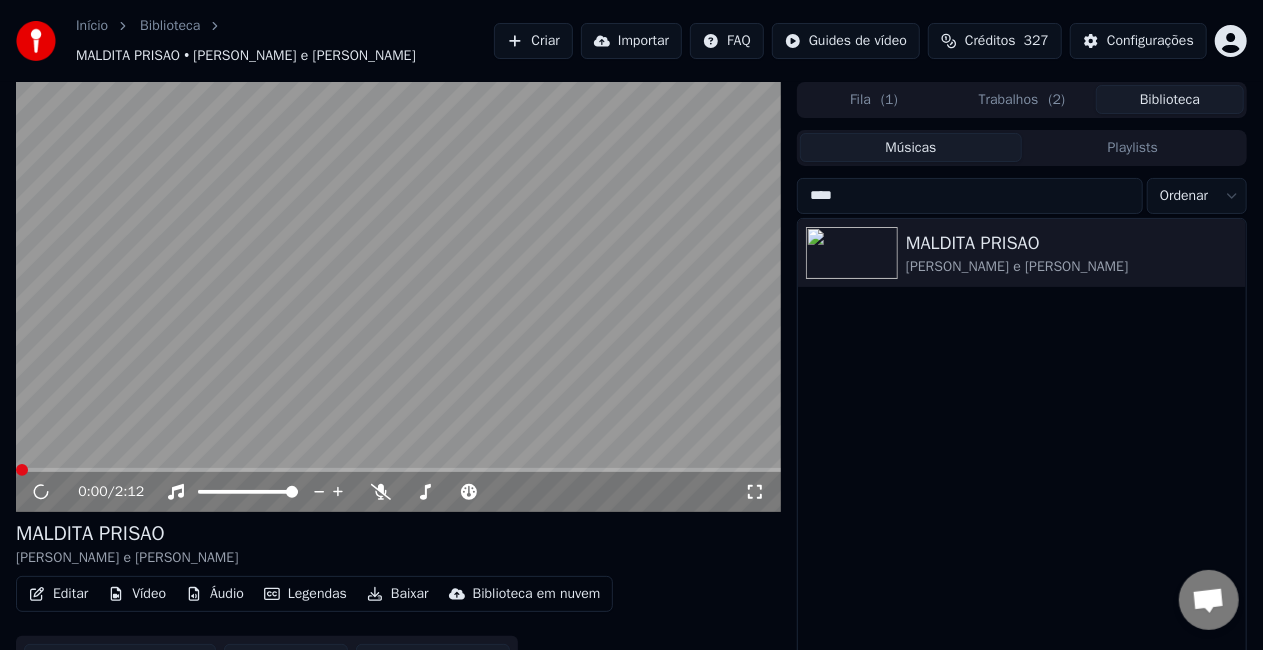 scroll, scrollTop: 45, scrollLeft: 0, axis: vertical 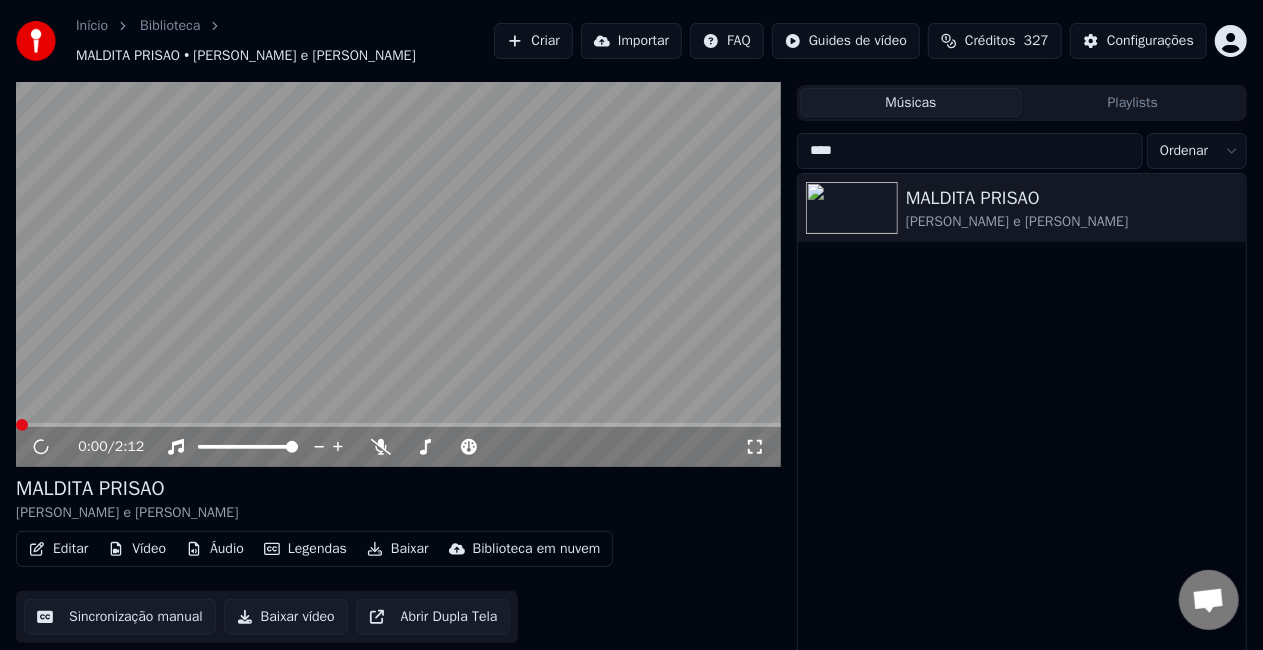 click on "Áudio" at bounding box center [215, 549] 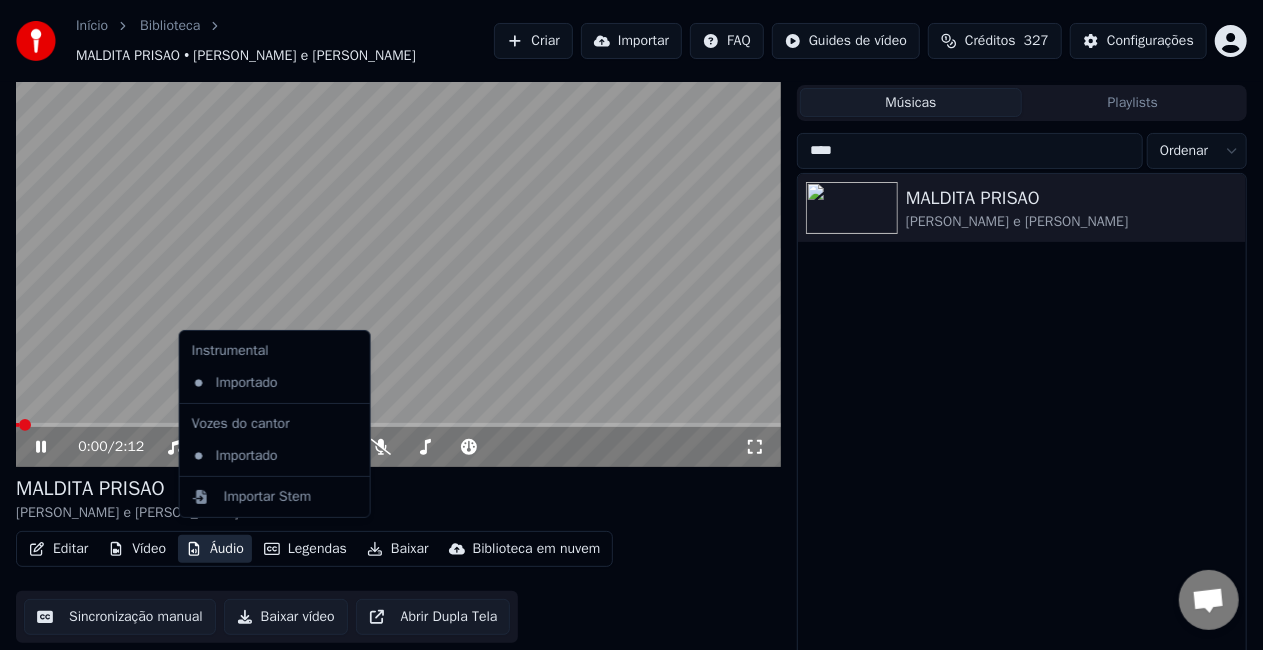 click on "Áudio" at bounding box center [215, 549] 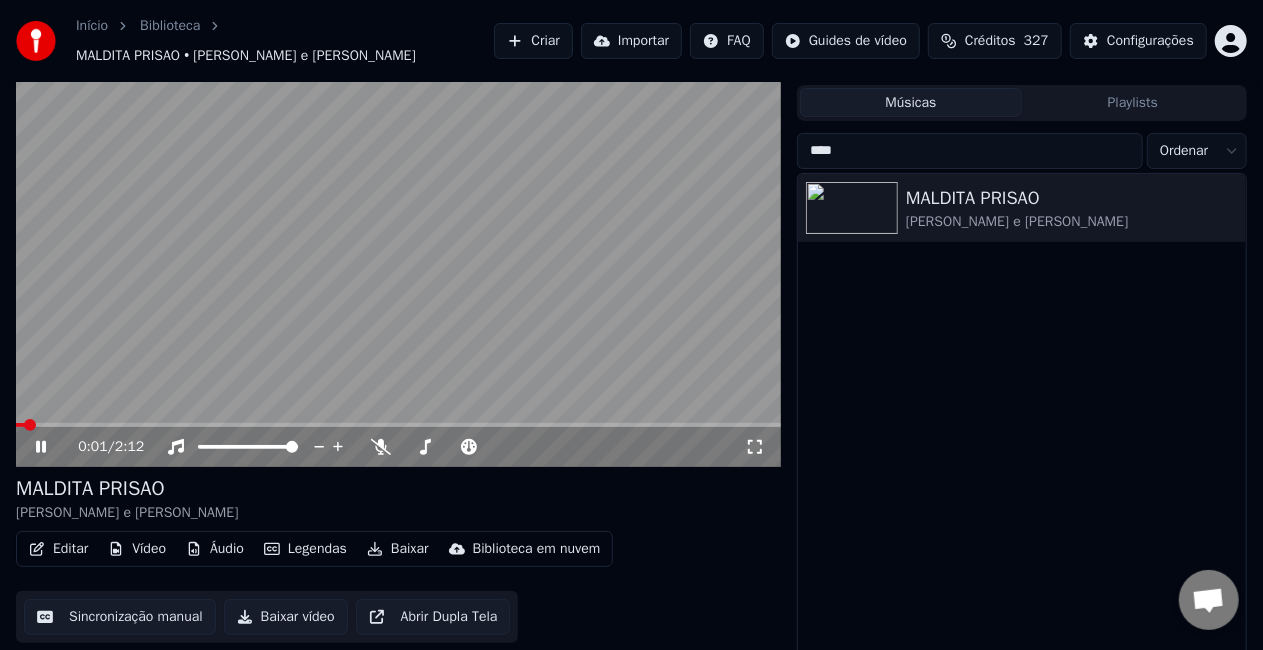 click on "Baixar vídeo" at bounding box center [286, 617] 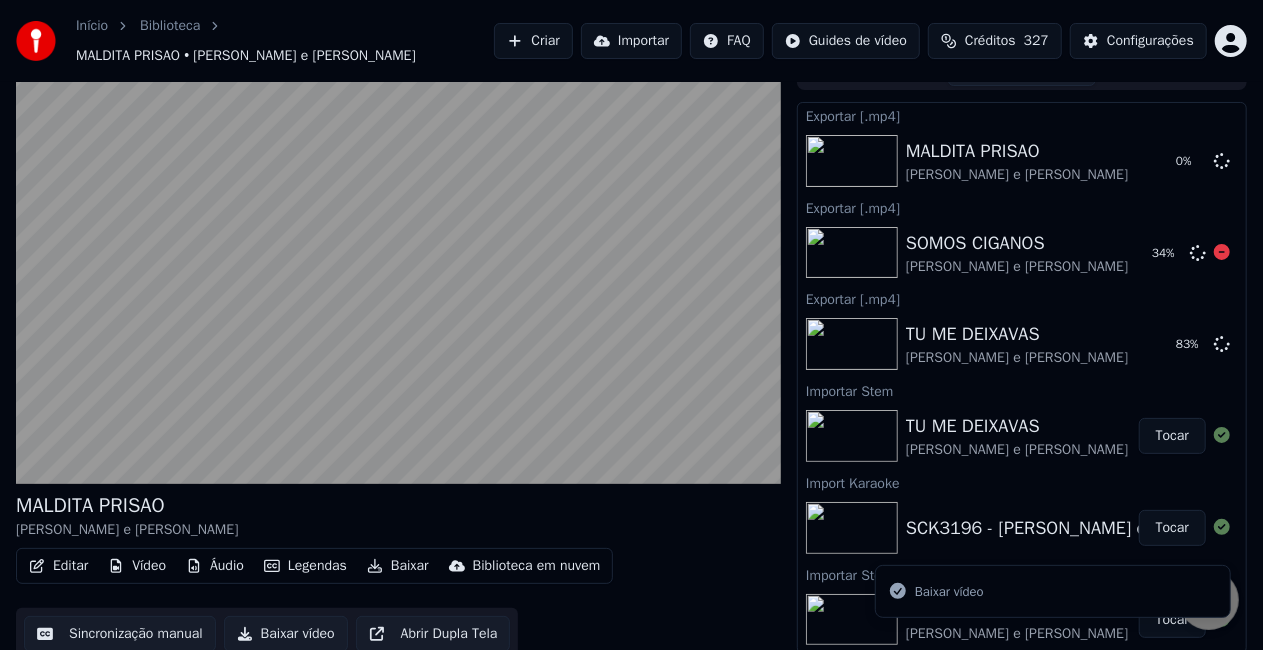 scroll, scrollTop: 0, scrollLeft: 0, axis: both 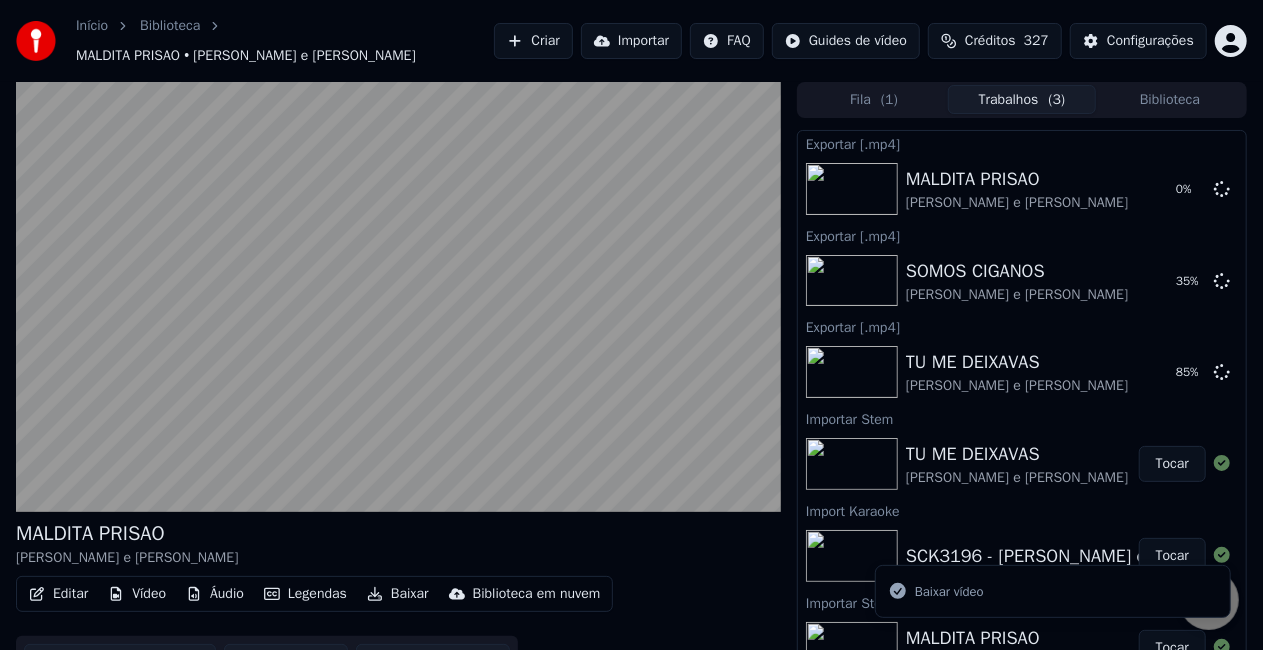 click on "Biblioteca" at bounding box center [1170, 99] 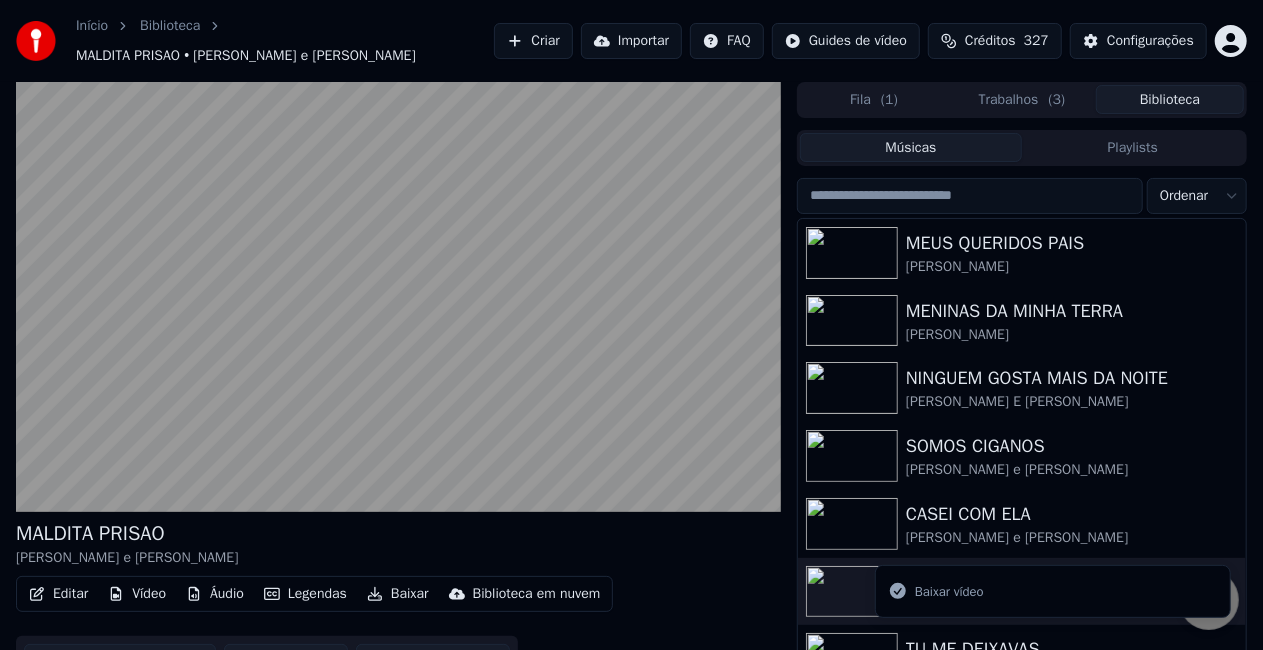 click at bounding box center (970, 196) 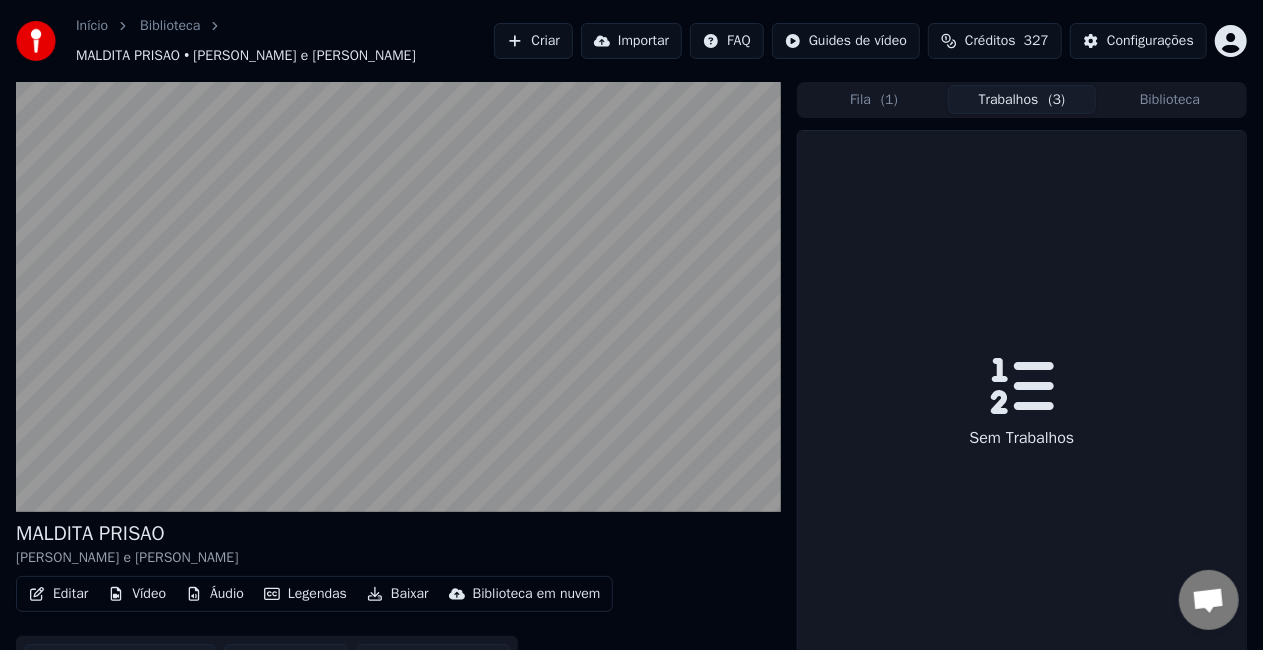 click on "Trabalhos ( 3 )" at bounding box center [1022, 99] 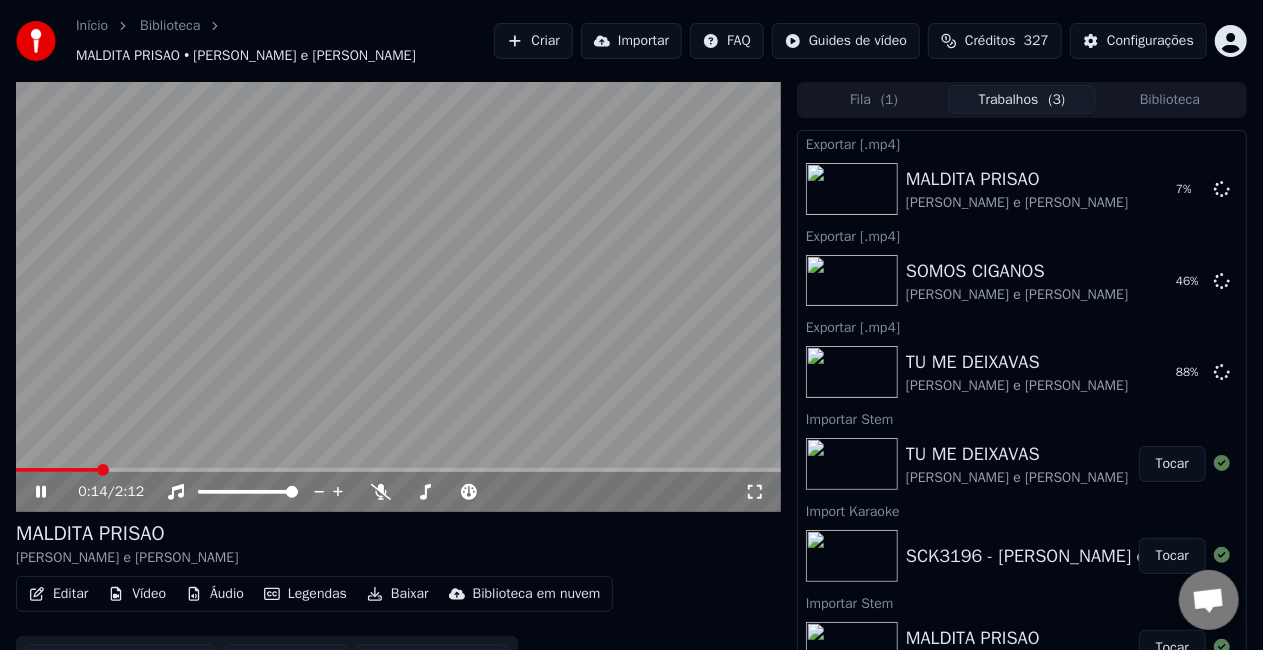 click on "Biblioteca" at bounding box center (1170, 99) 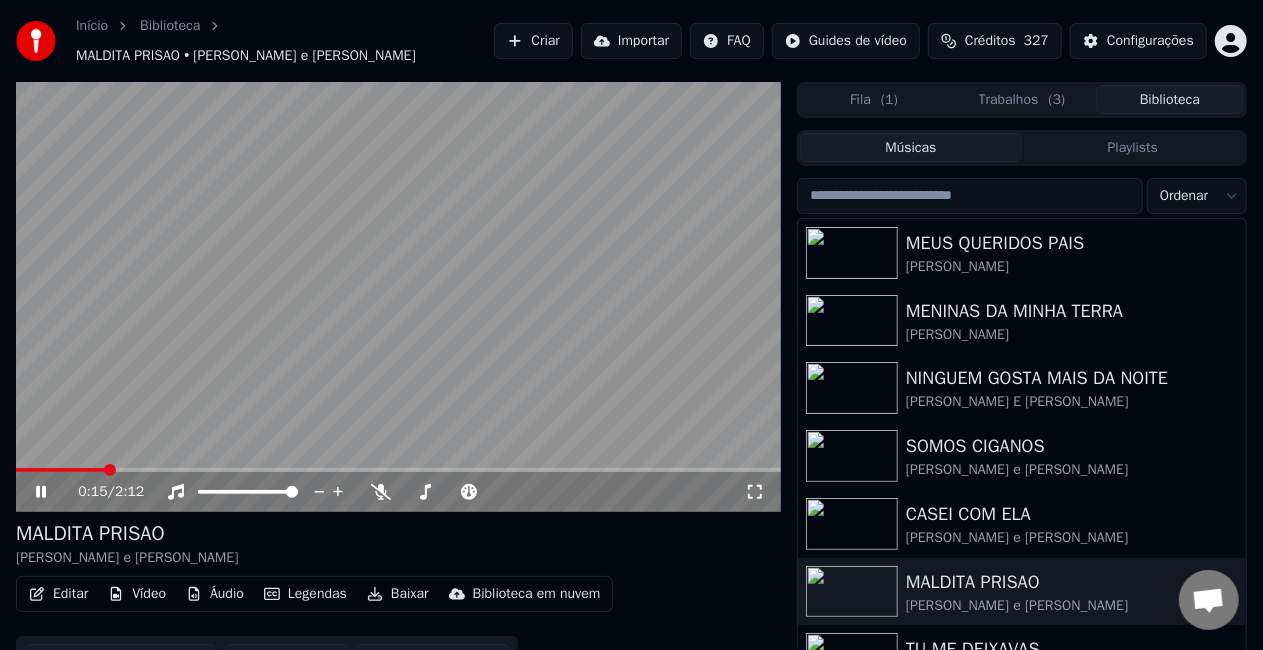 click at bounding box center [970, 196] 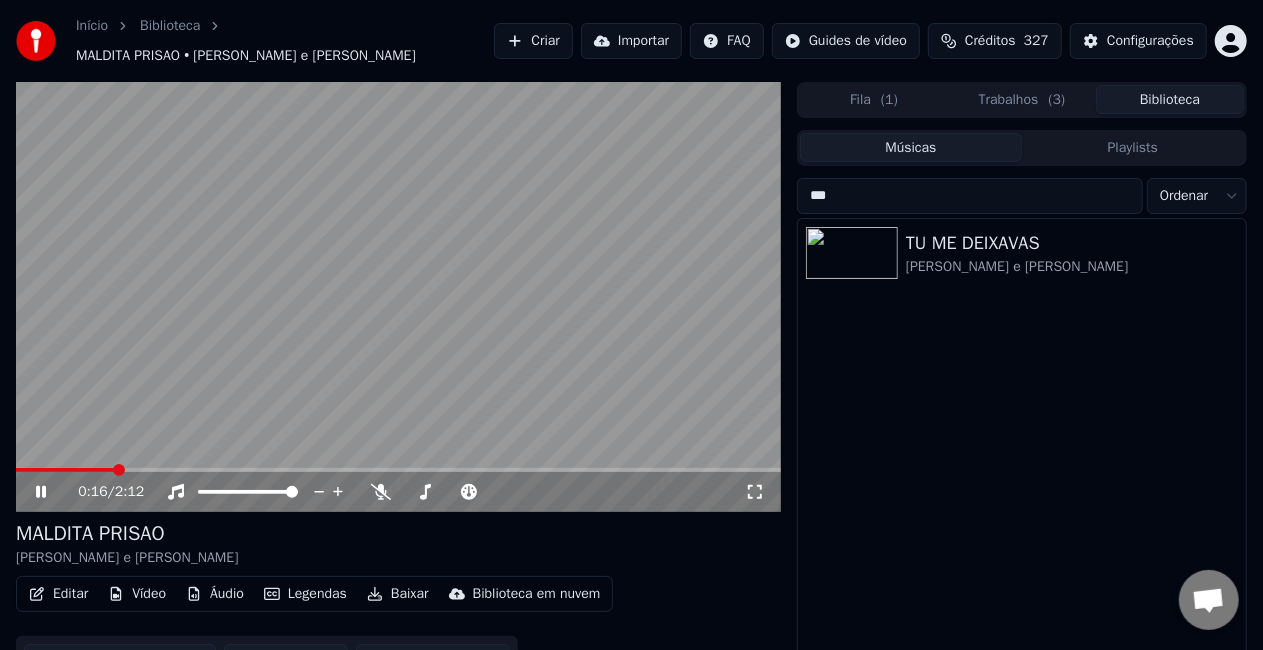 type on "****" 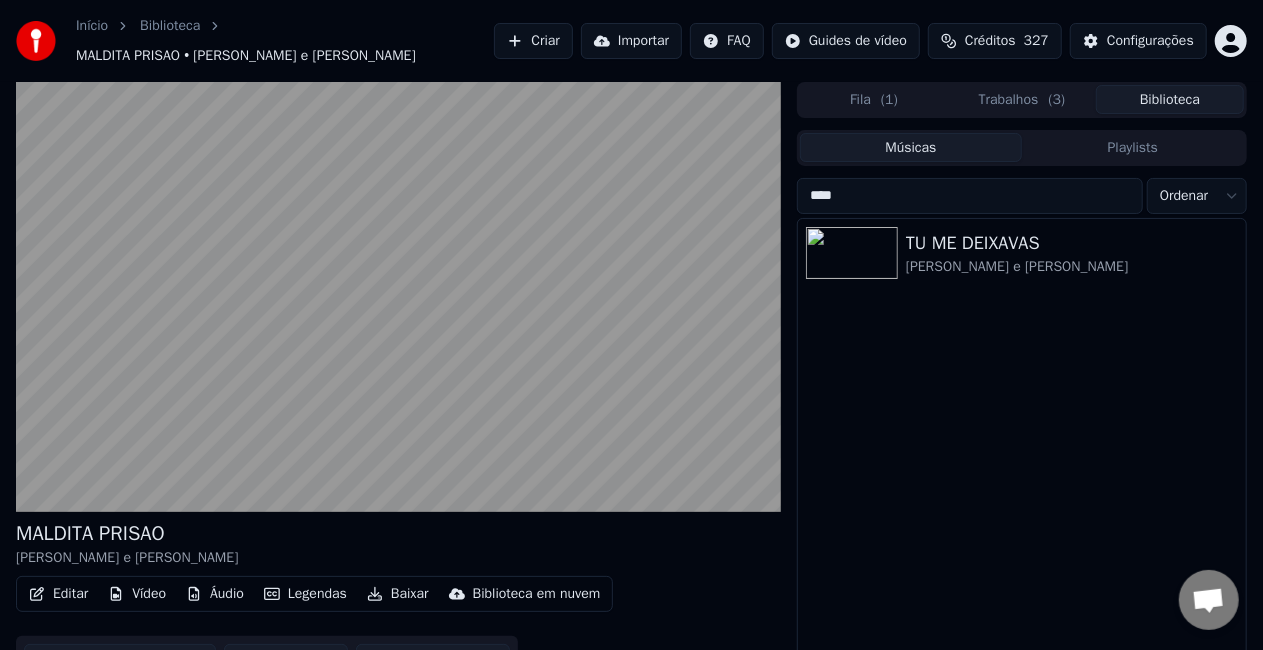 click on "Trabalhos ( 3 )" at bounding box center (1022, 99) 